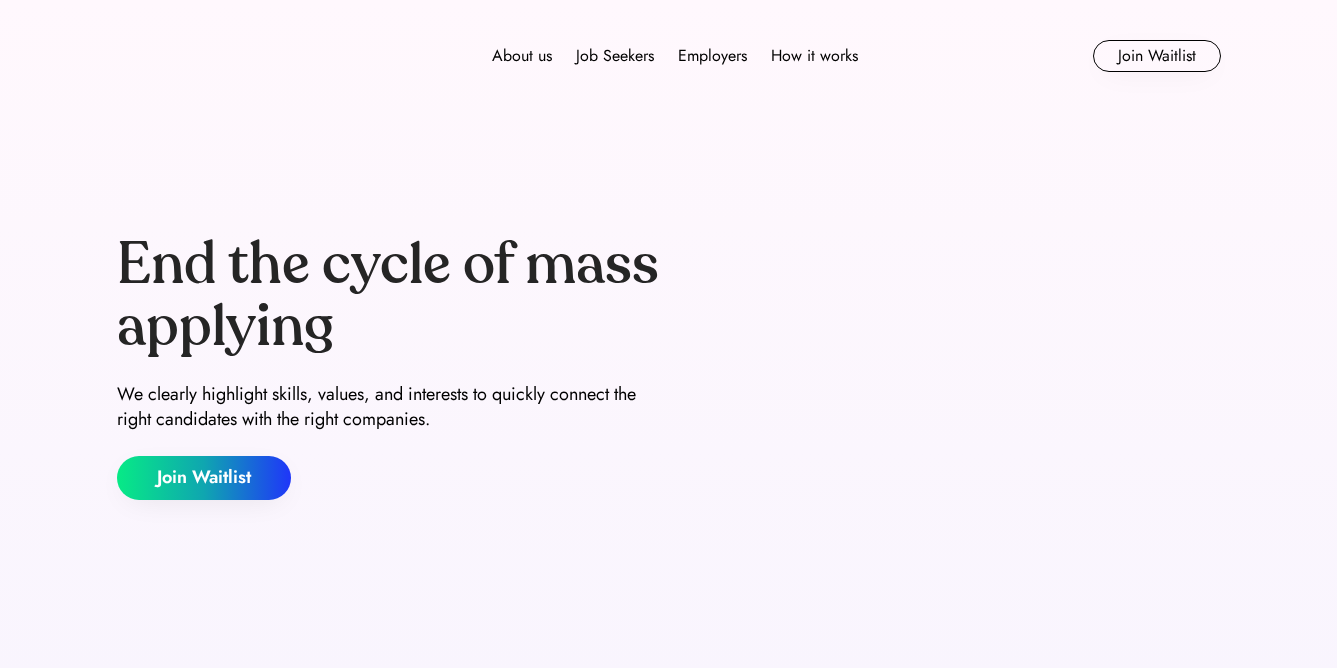 scroll, scrollTop: 0, scrollLeft: 0, axis: both 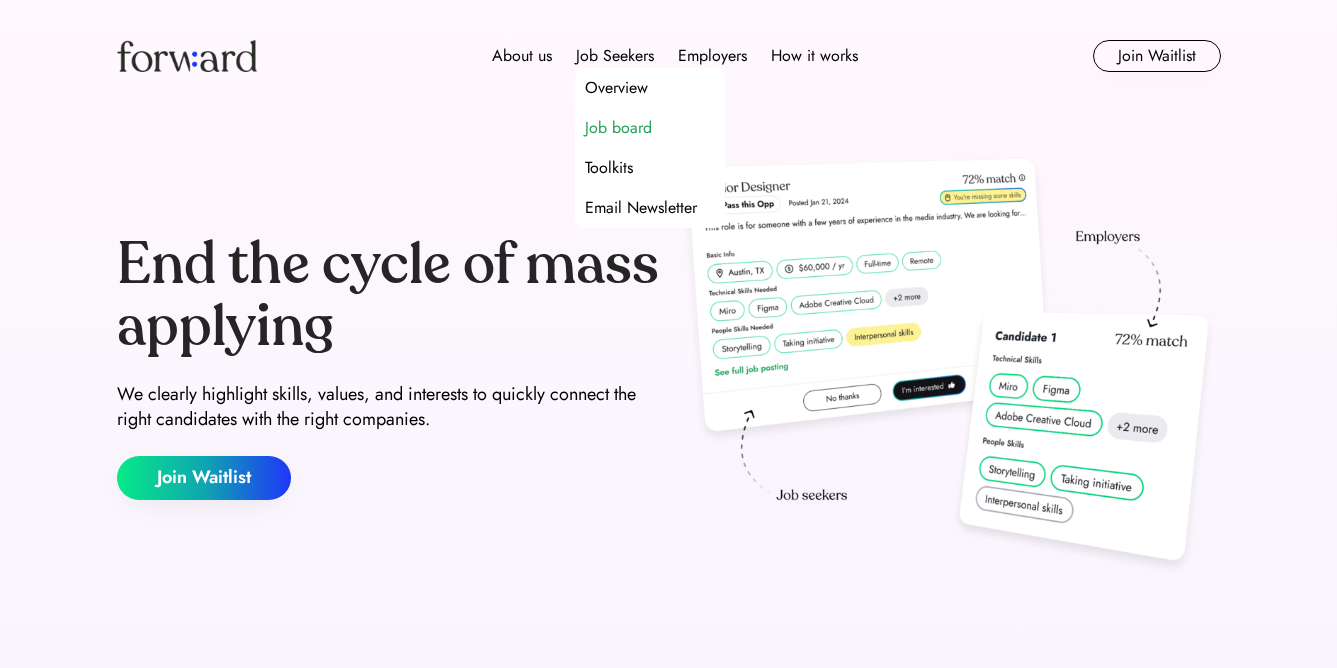 click on "Job board" at bounding box center (618, 128) 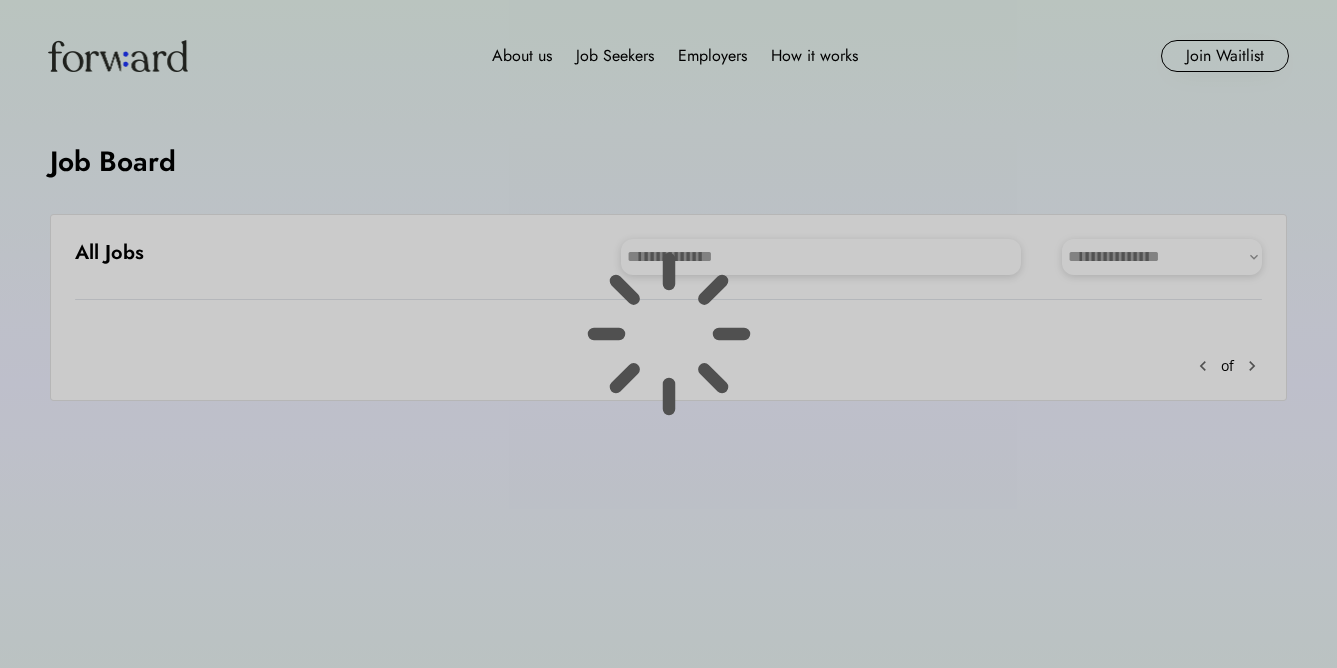 scroll, scrollTop: 0, scrollLeft: 0, axis: both 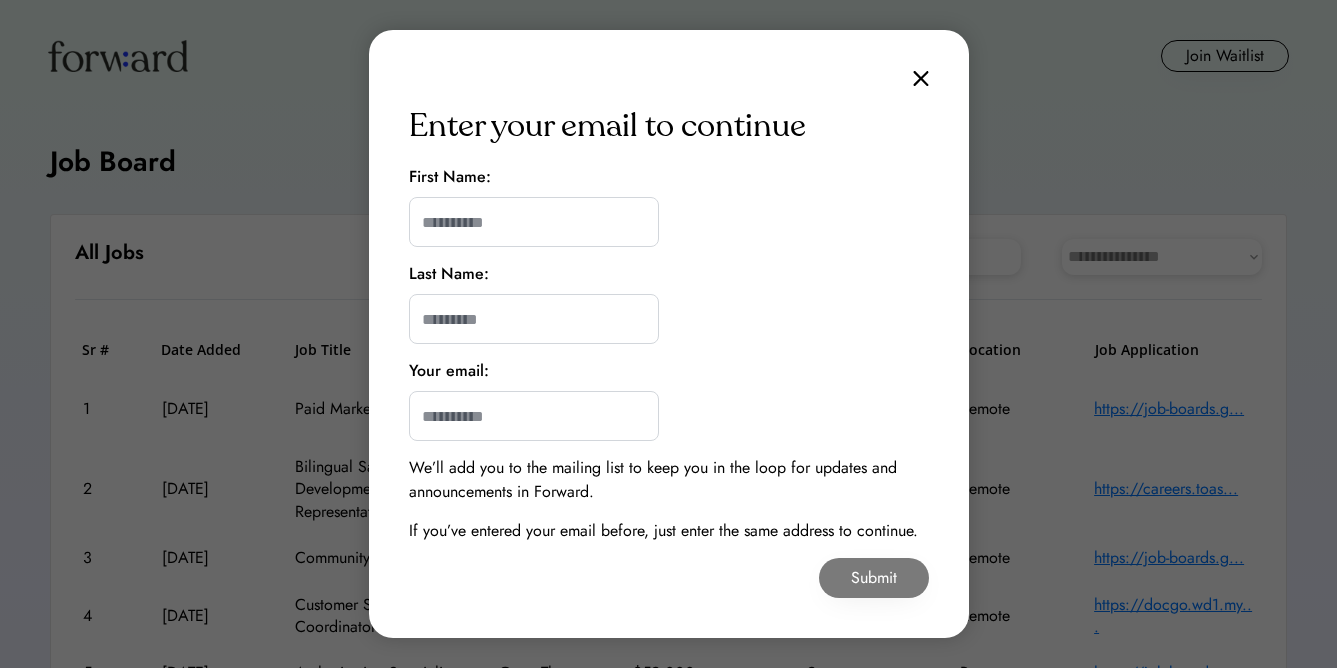 click at bounding box center (921, 78) 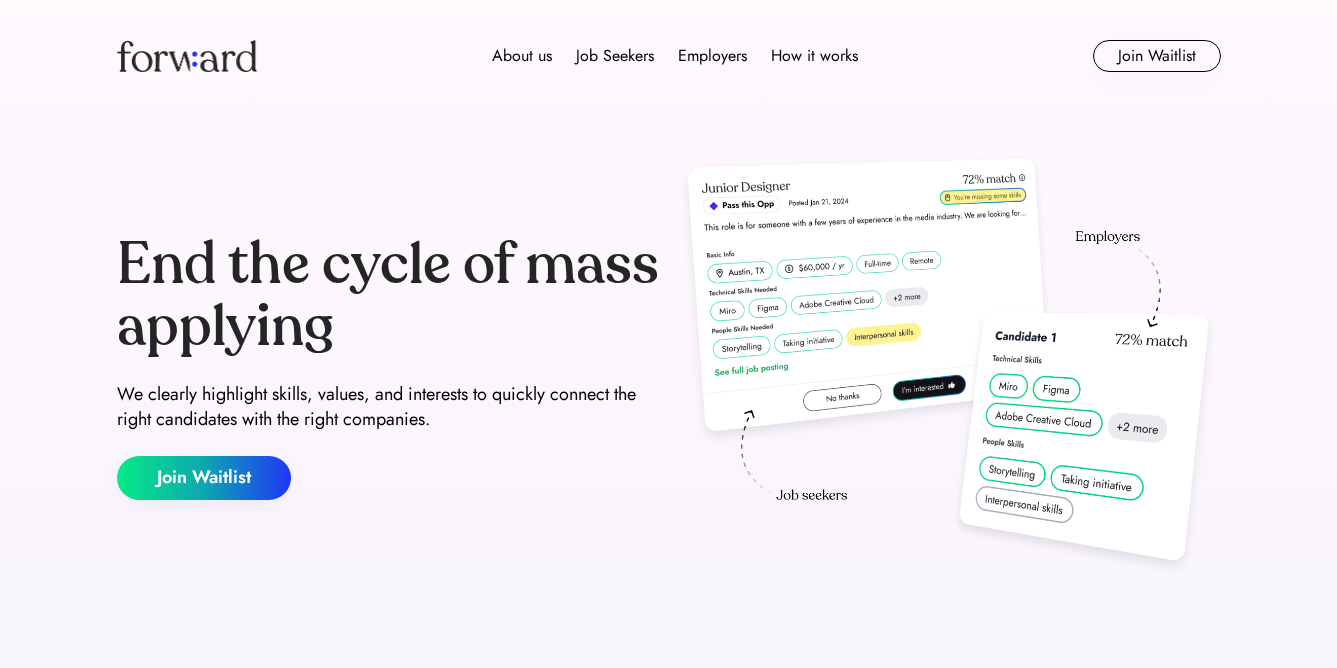 scroll, scrollTop: 0, scrollLeft: 0, axis: both 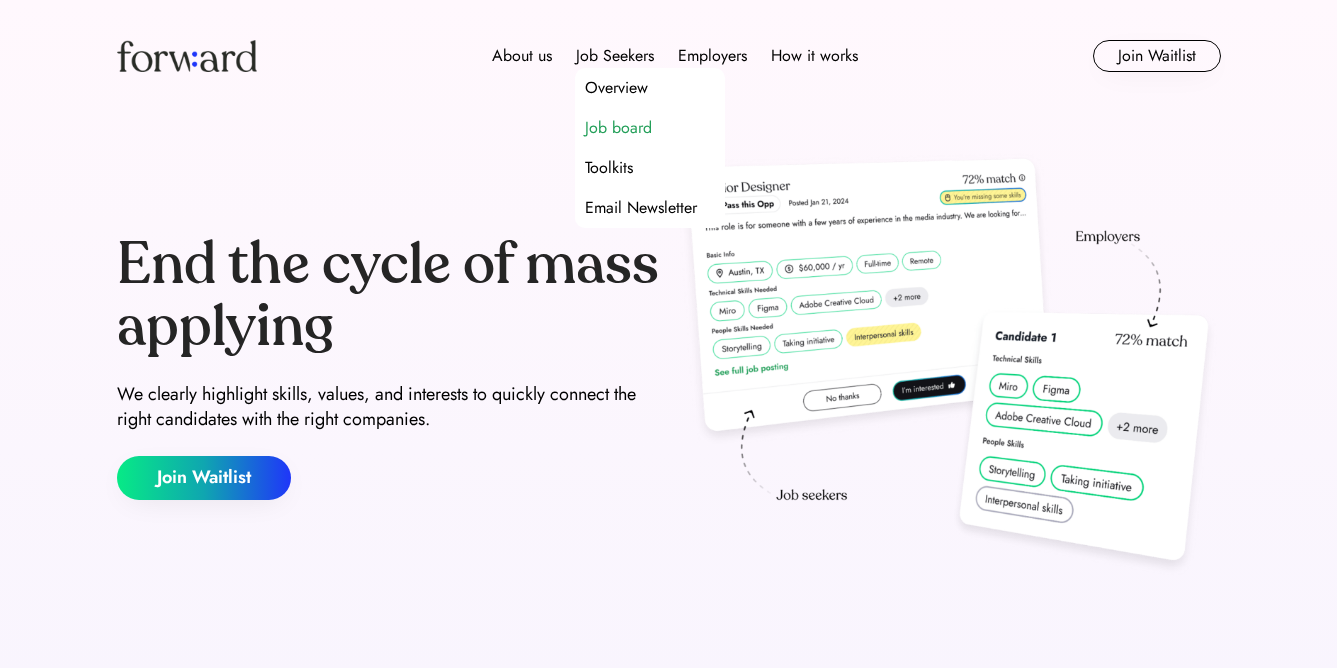 click on "Job board" at bounding box center (618, 128) 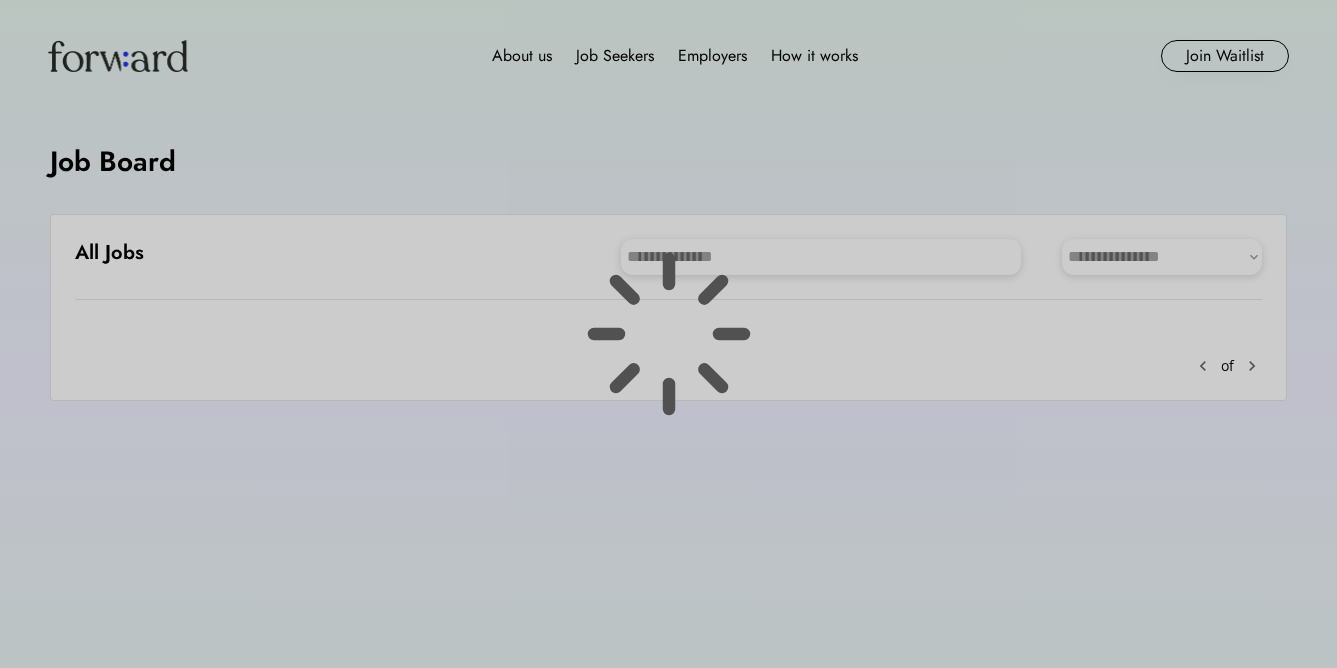 scroll, scrollTop: 0, scrollLeft: 0, axis: both 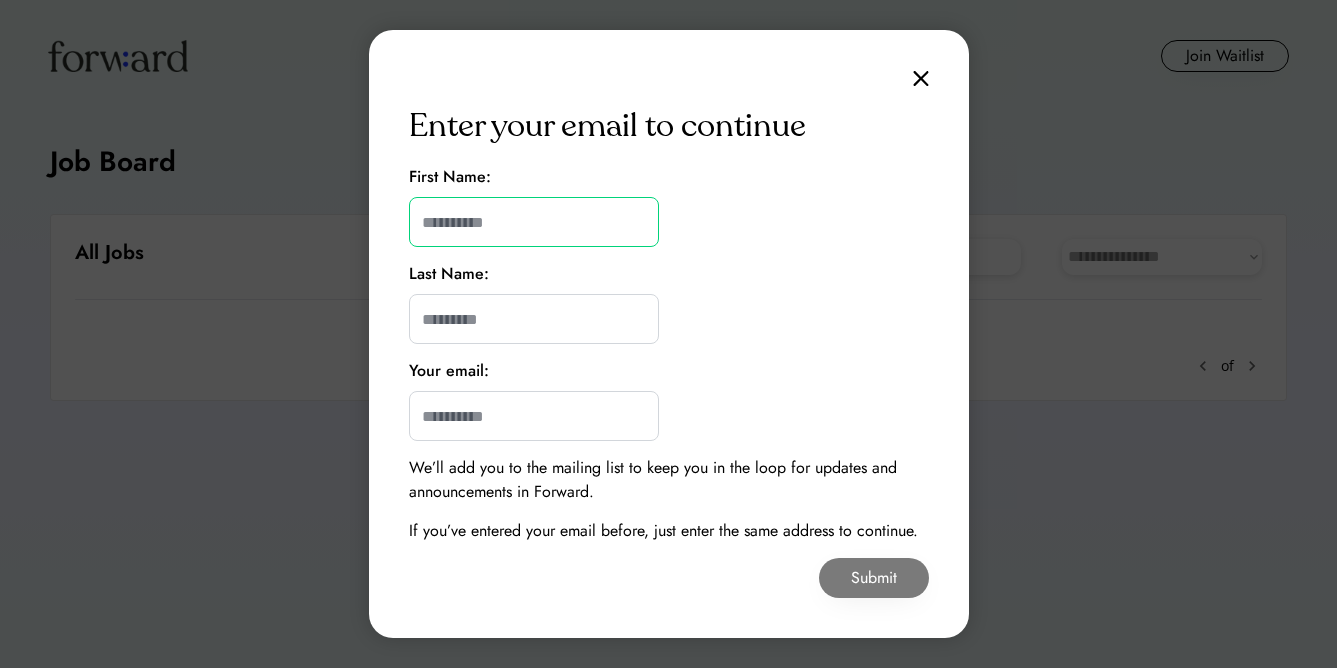 click at bounding box center [534, 222] 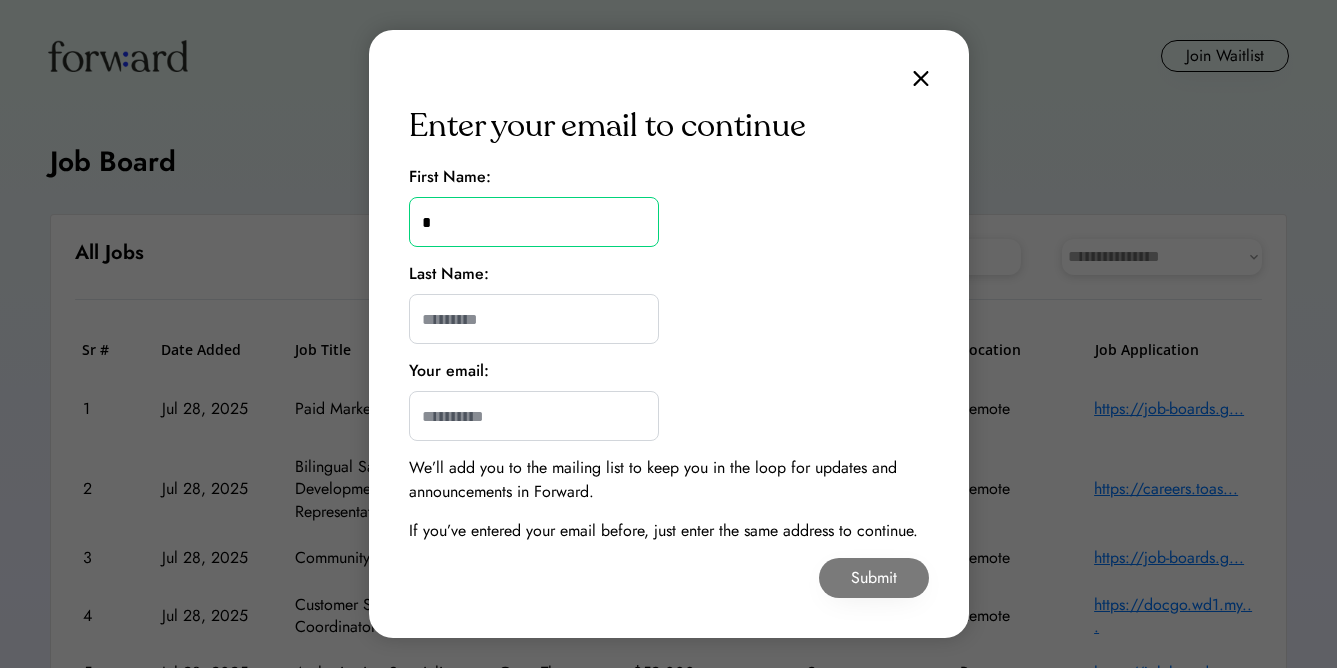 type on "*******" 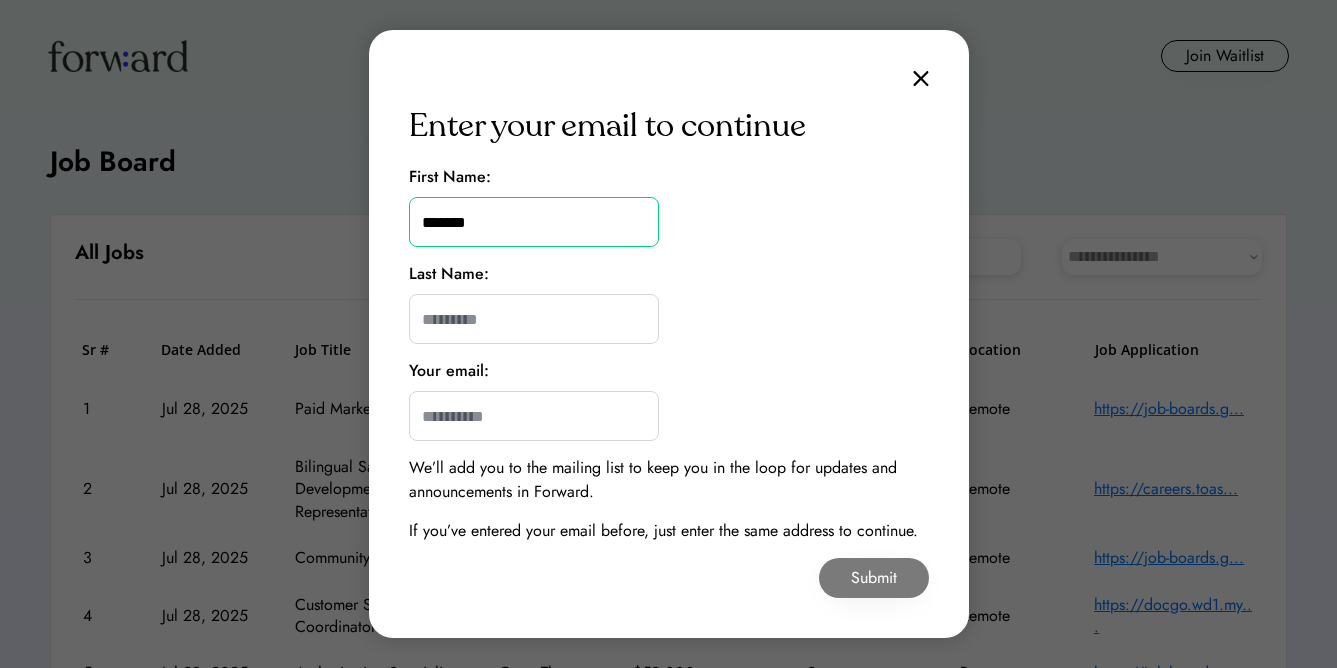 type on "******" 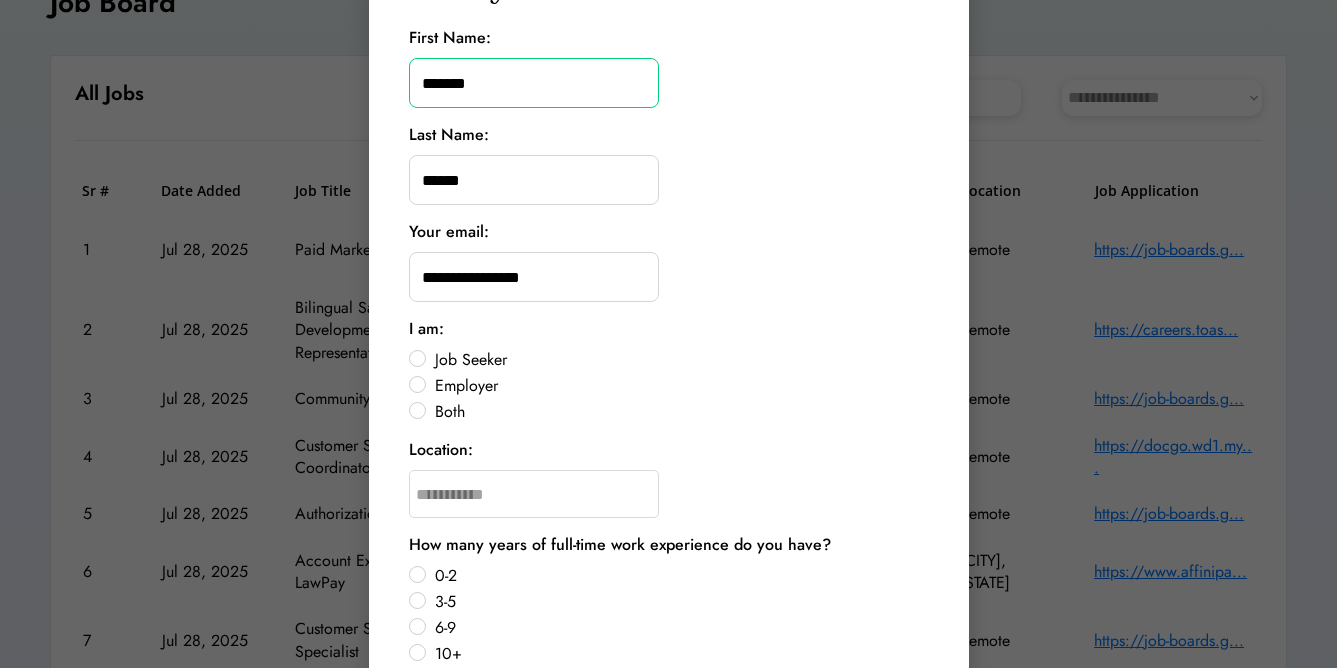 scroll, scrollTop: 164, scrollLeft: 0, axis: vertical 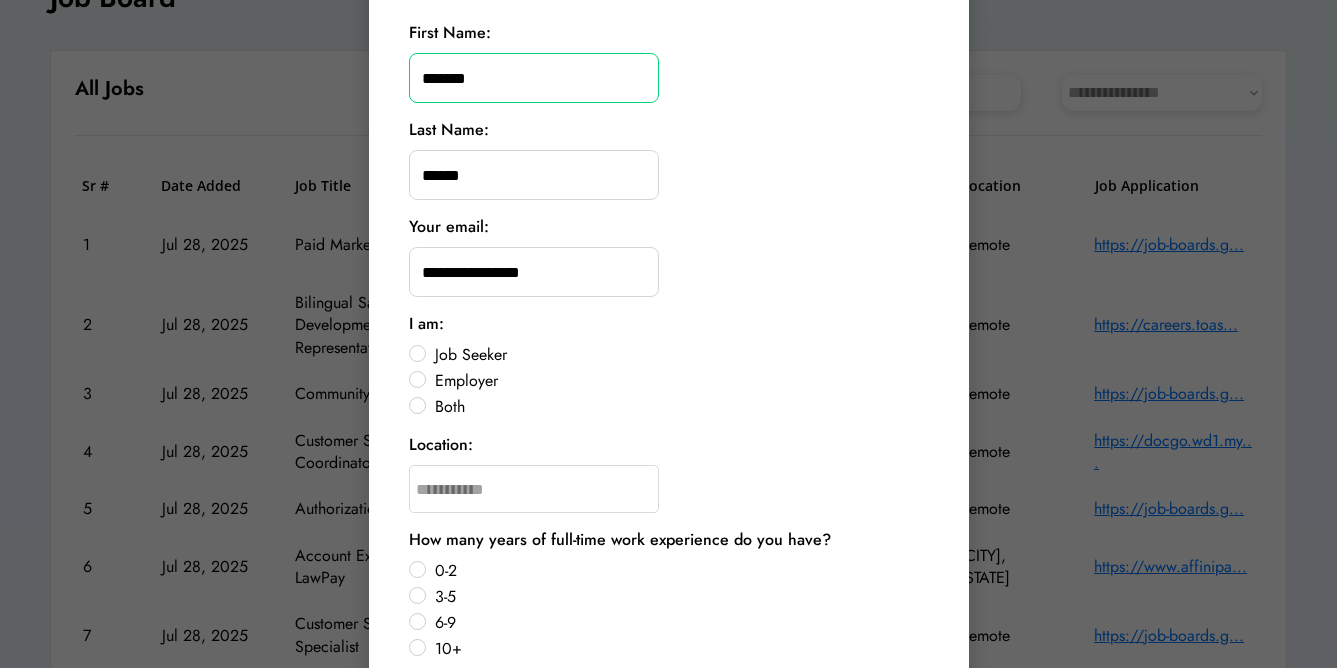 click on "Job Seeker" at bounding box center (679, 355) 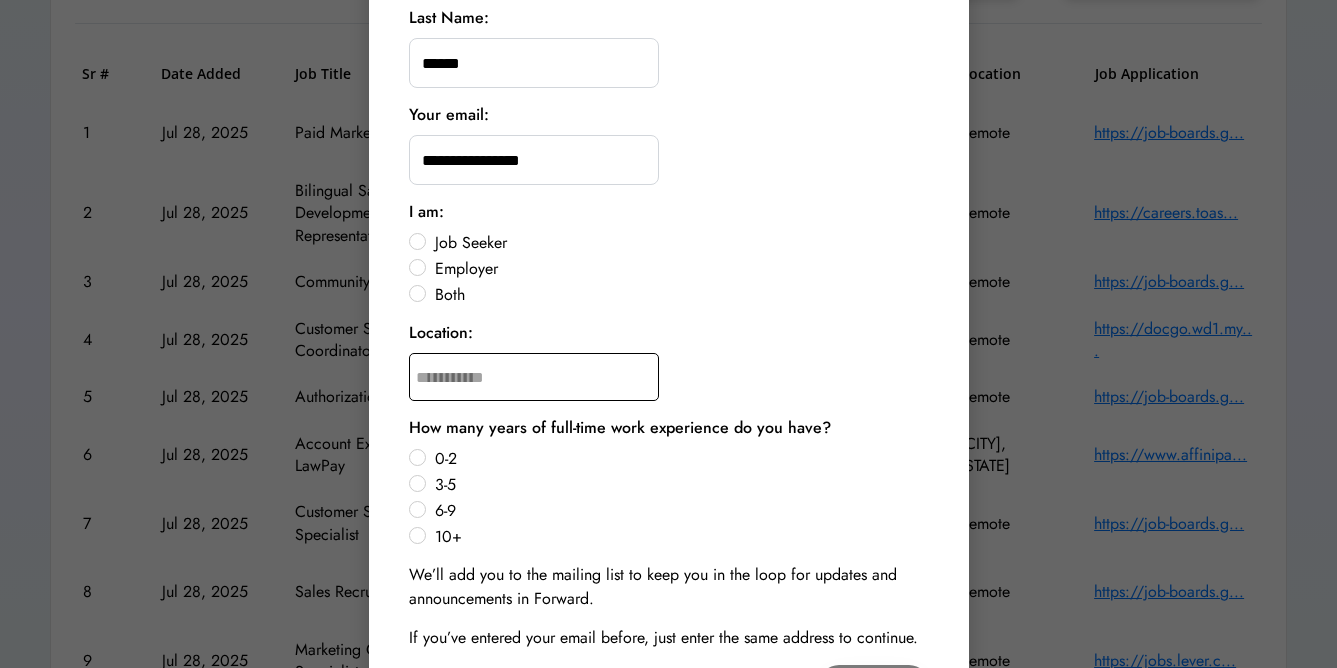 scroll, scrollTop: 286, scrollLeft: 0, axis: vertical 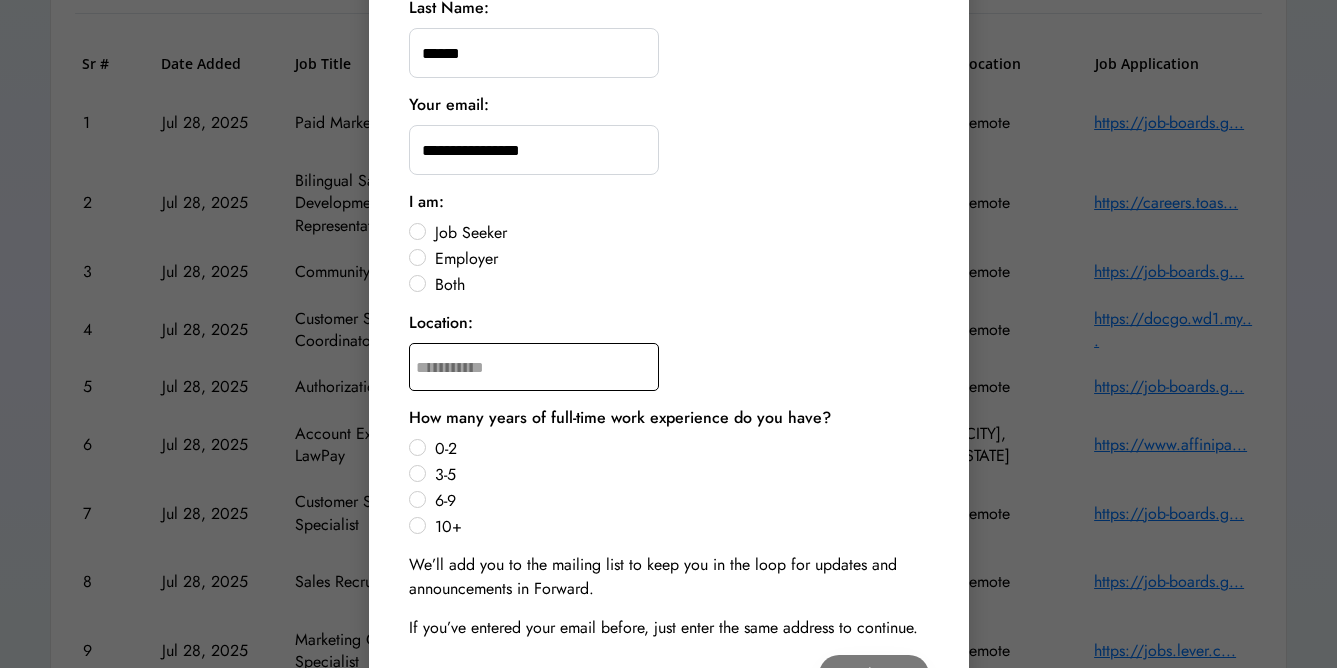 click at bounding box center (534, 367) 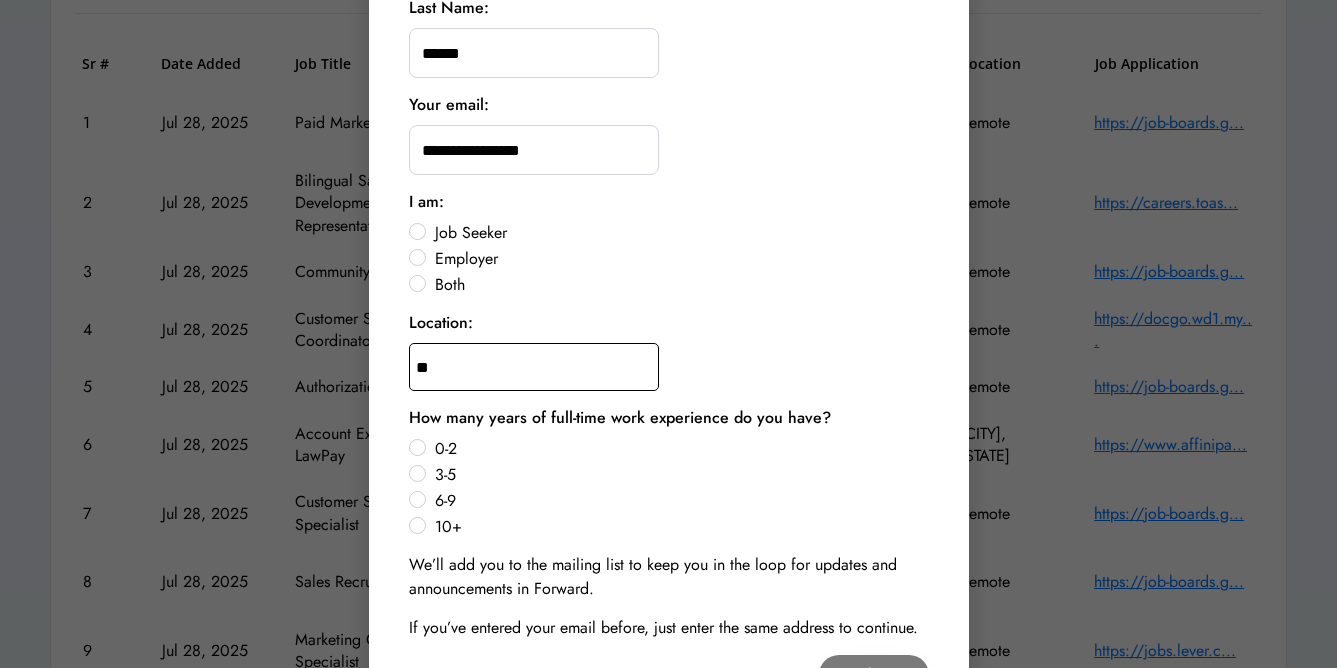 type on "***" 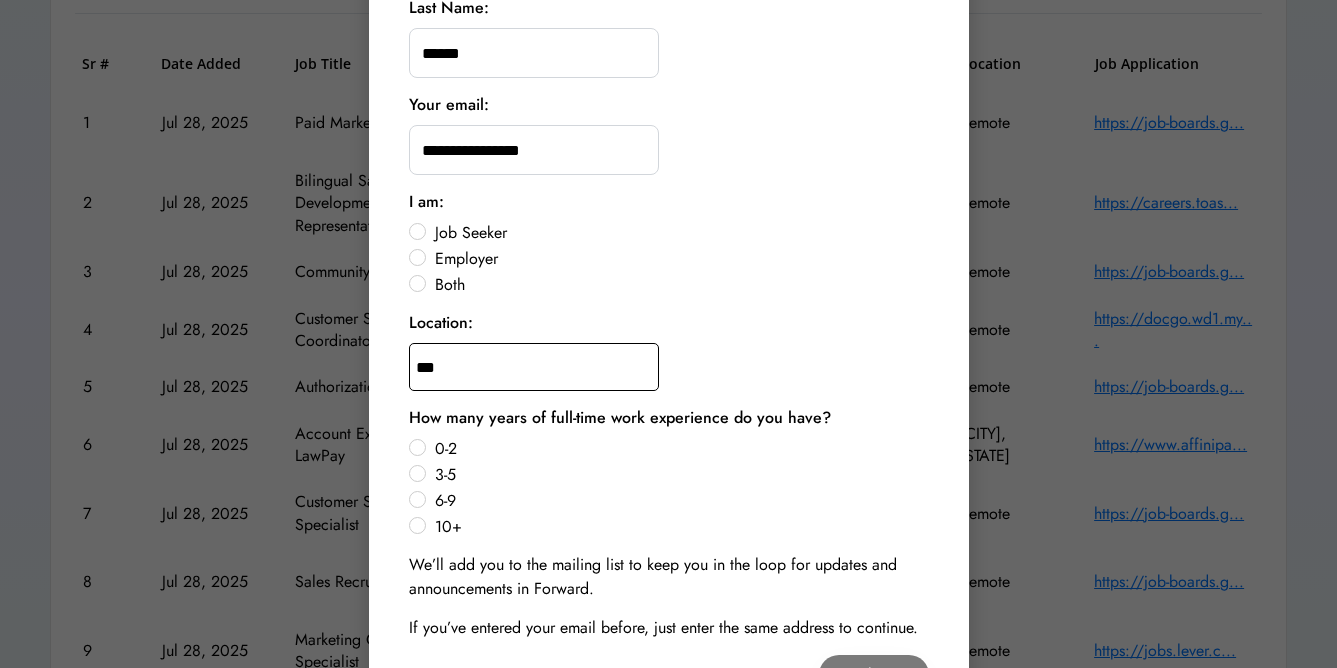 type on "**********" 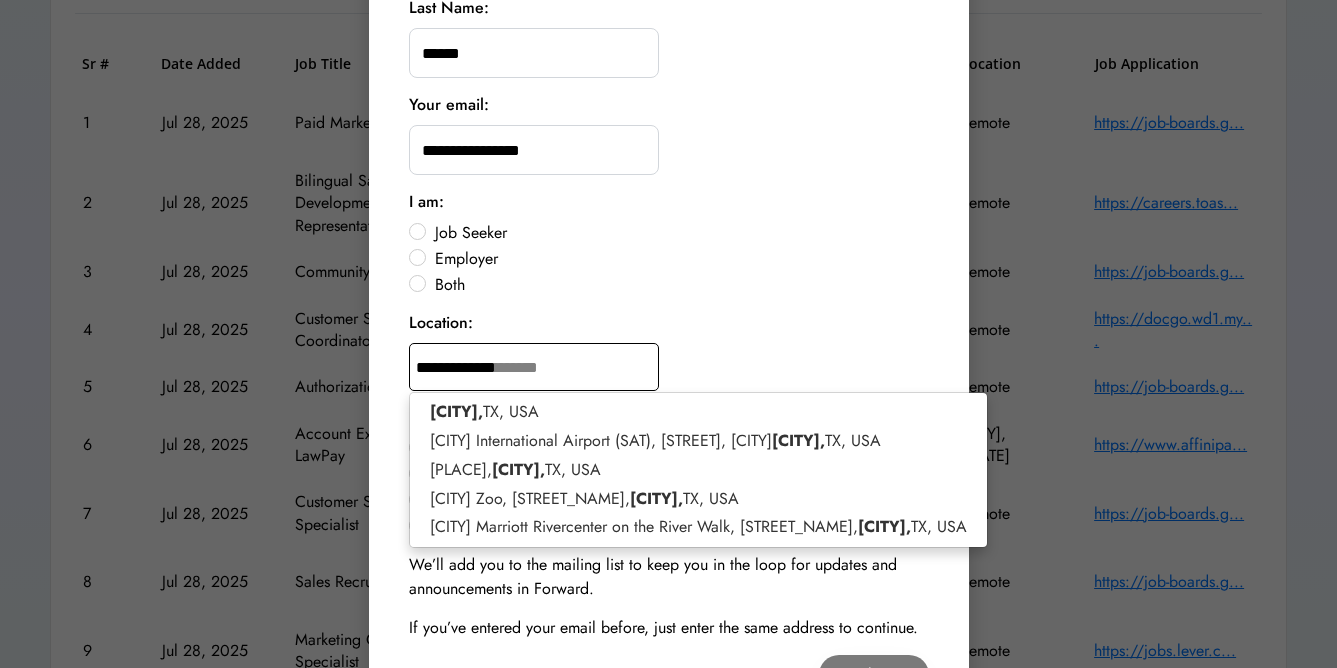 type on "**********" 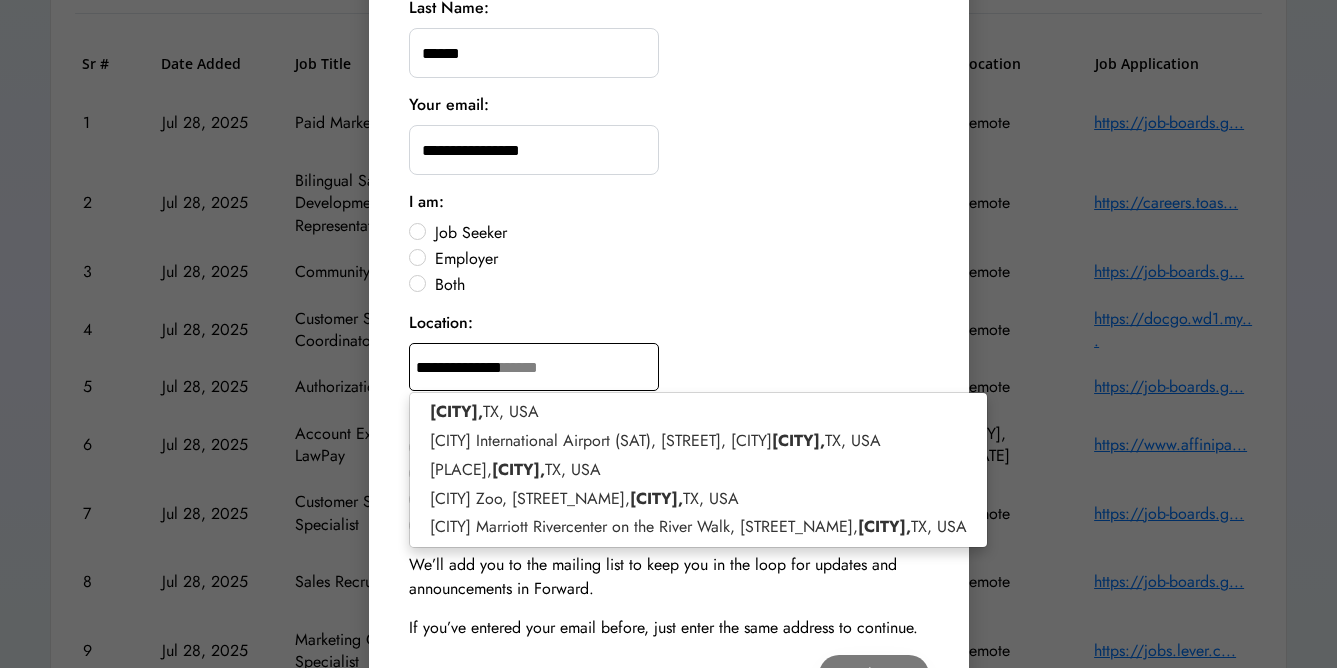 type 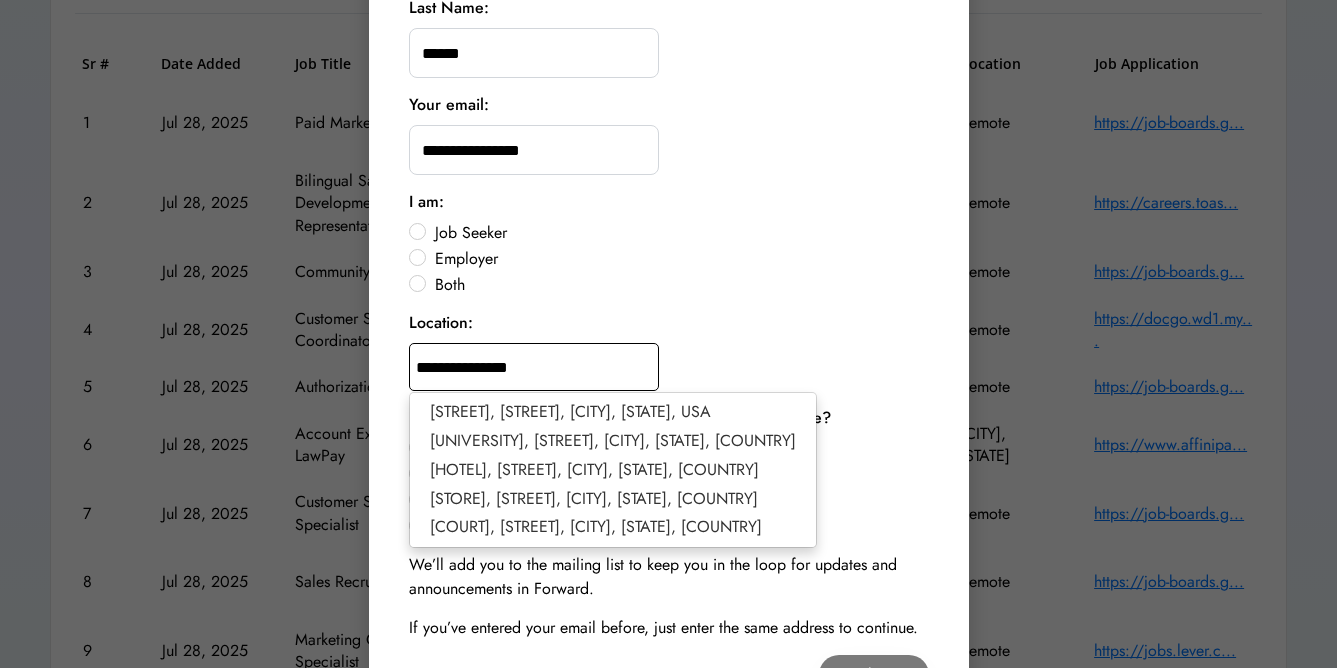 type on "**********" 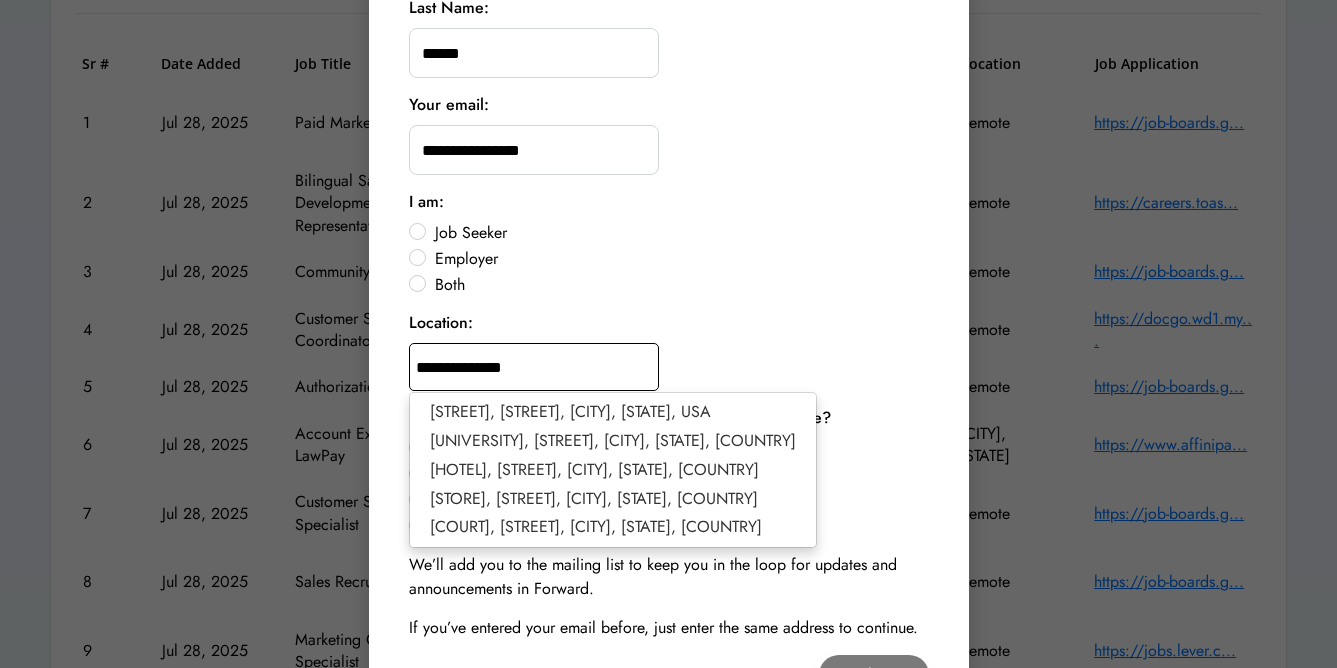 type on "**********" 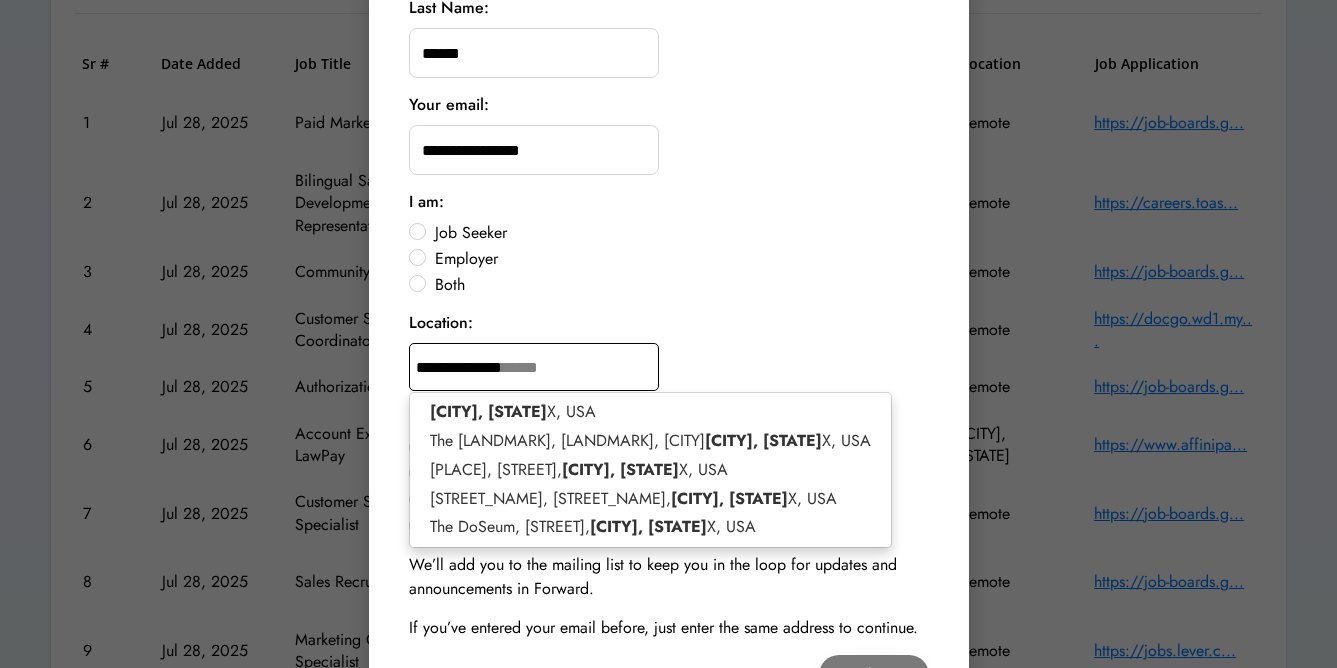 type 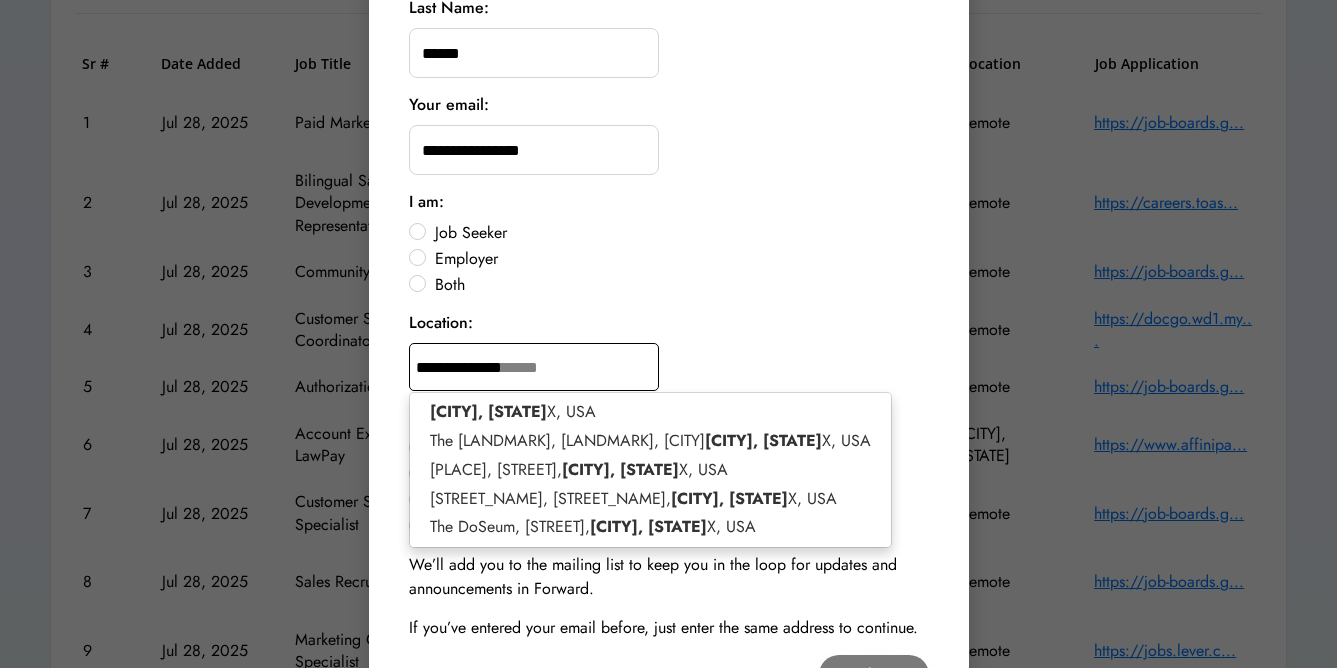 type on "**********" 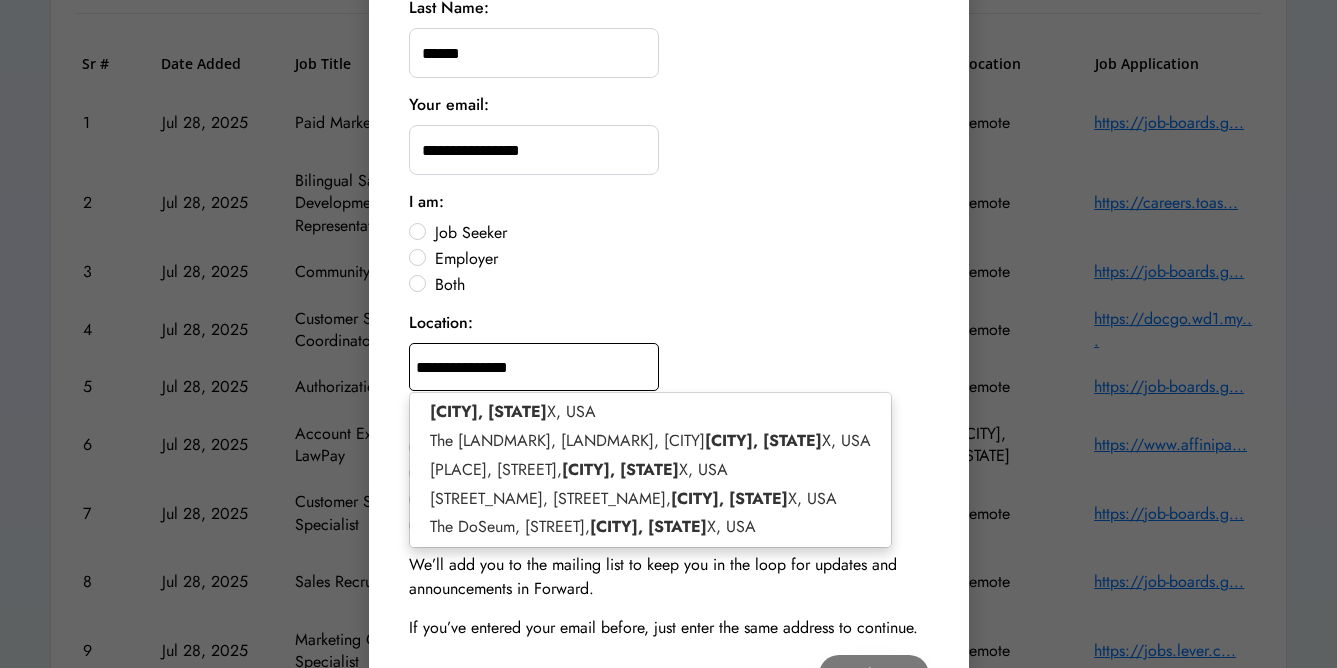 type on "**********" 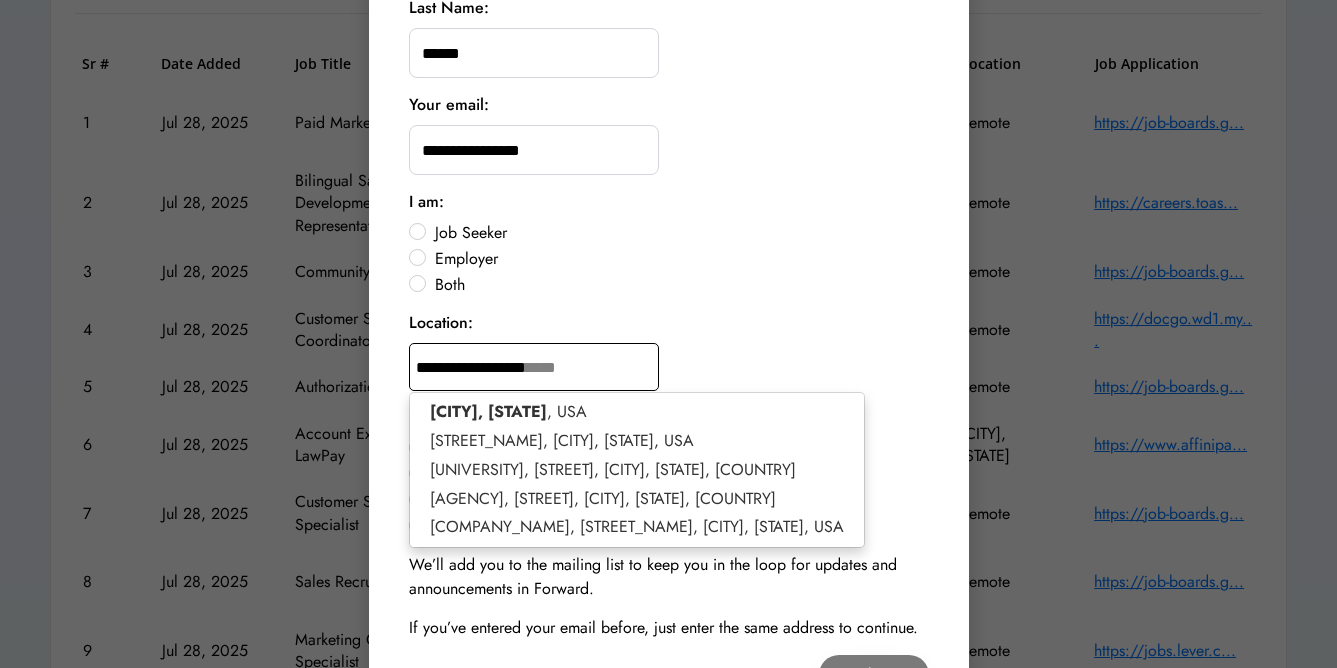 type on "**********" 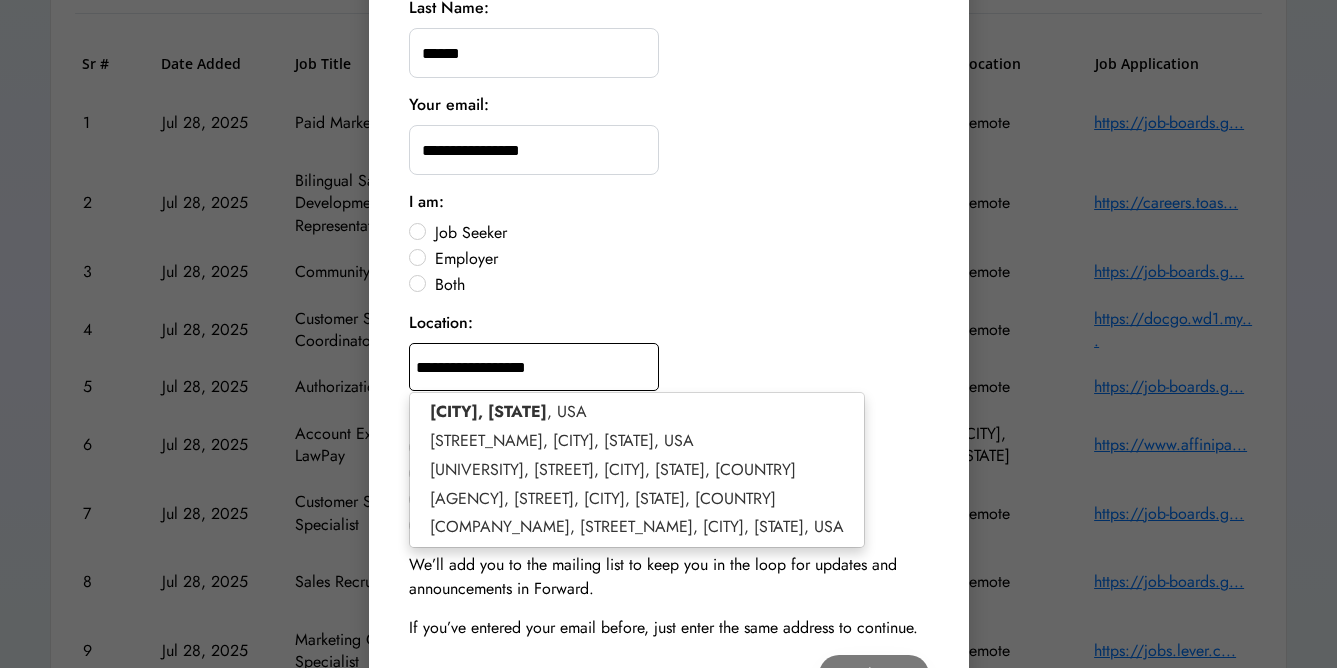click on "Both" at bounding box center [679, 285] 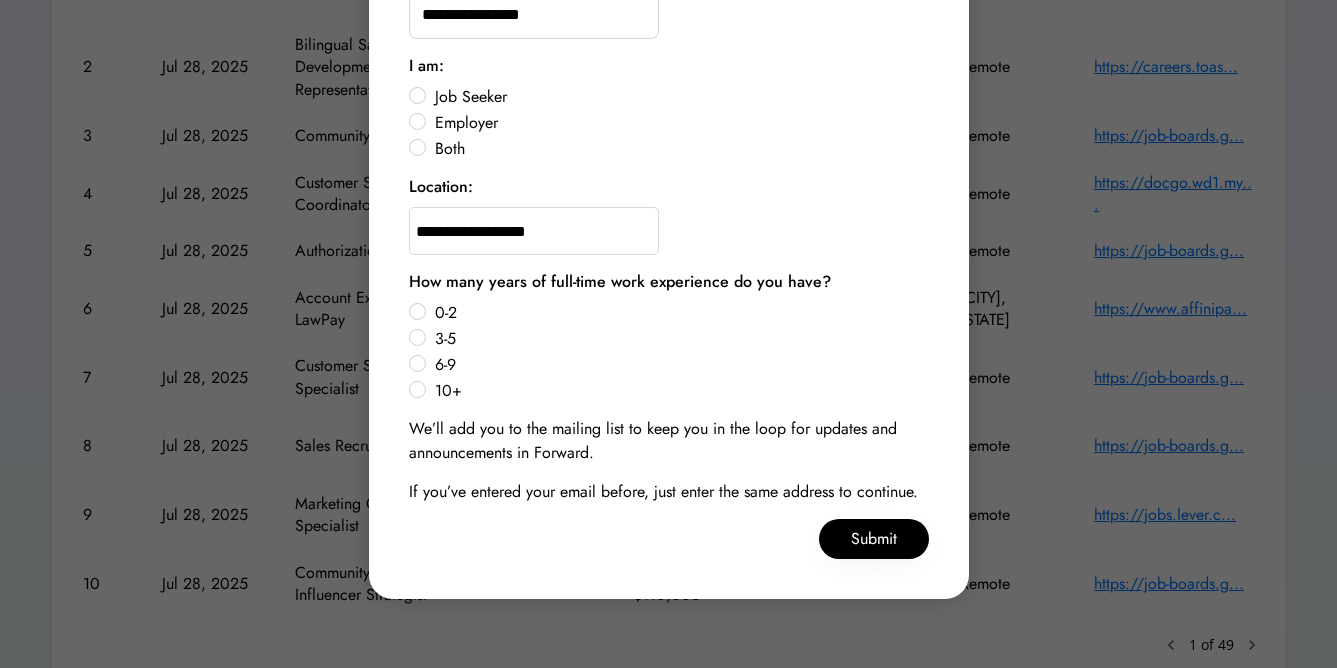scroll, scrollTop: 421, scrollLeft: 0, axis: vertical 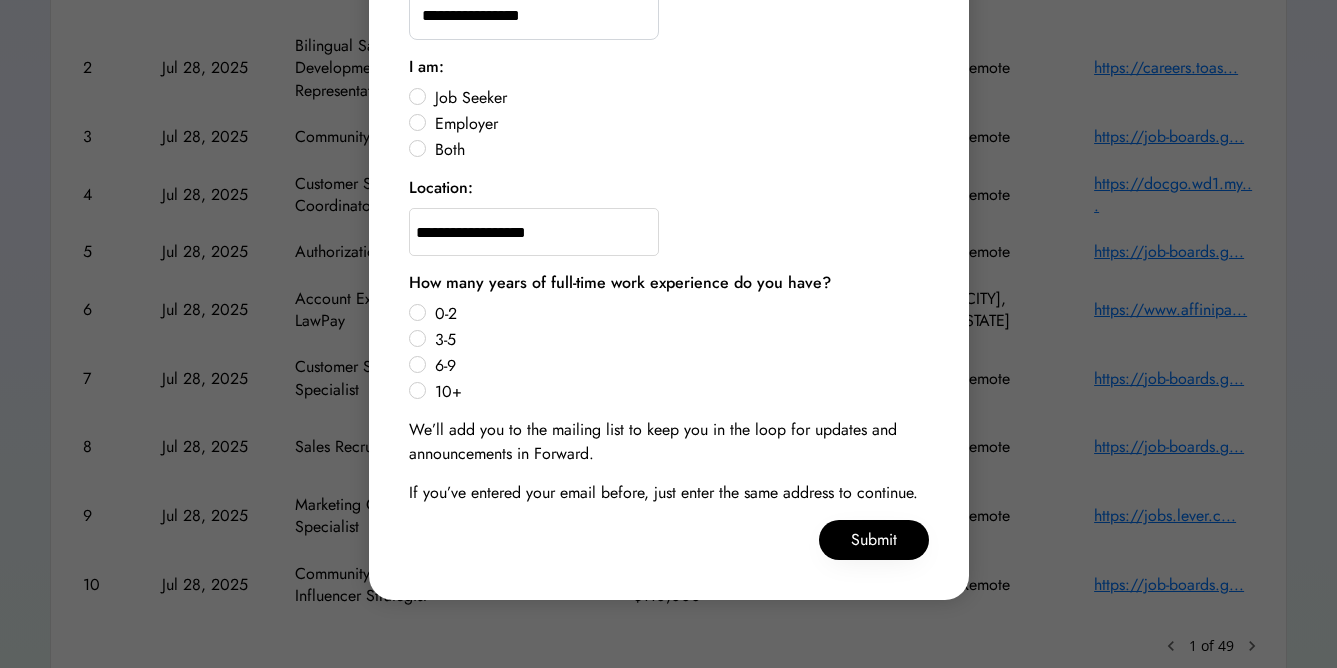 click on "Job Seeker" at bounding box center (679, 98) 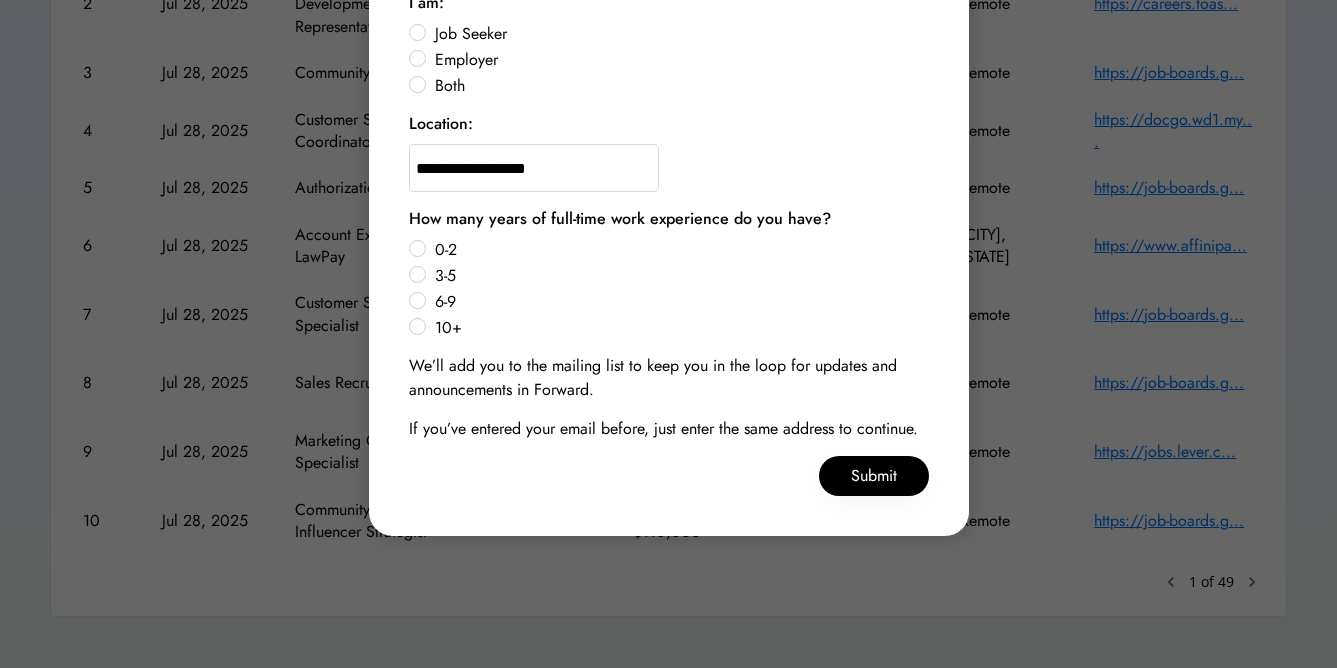 scroll, scrollTop: 506, scrollLeft: 0, axis: vertical 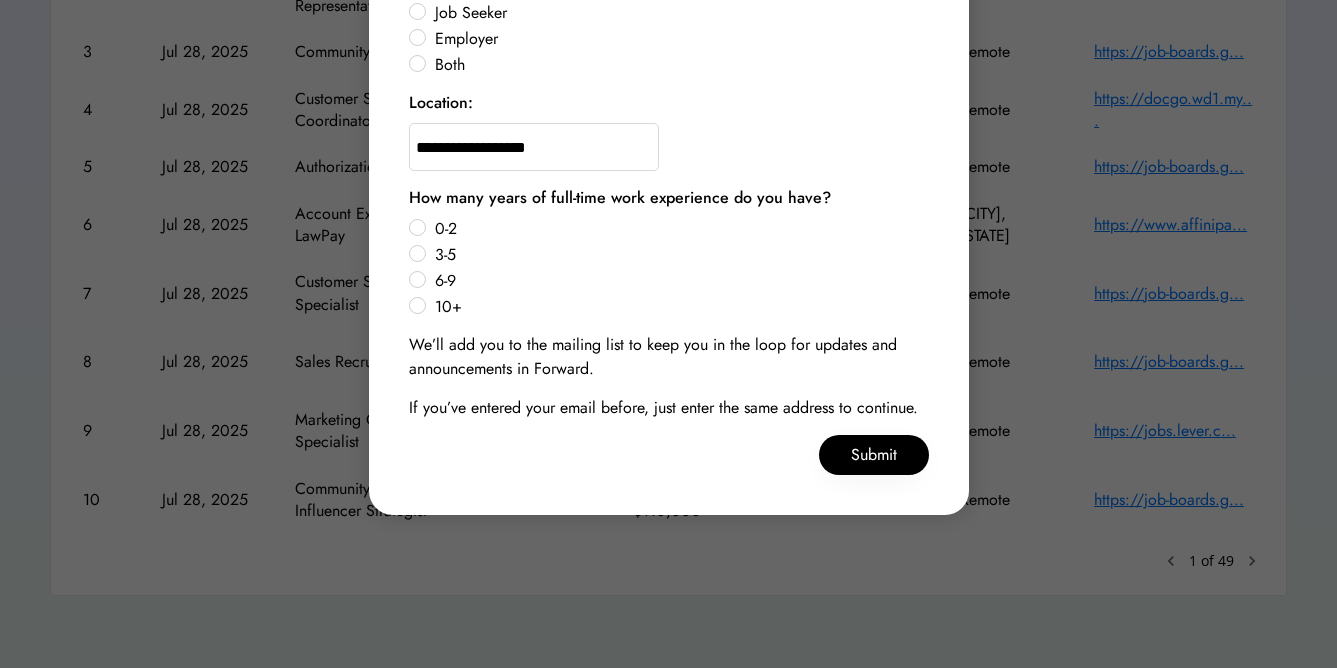 click on "6-9" at bounding box center (679, 281) 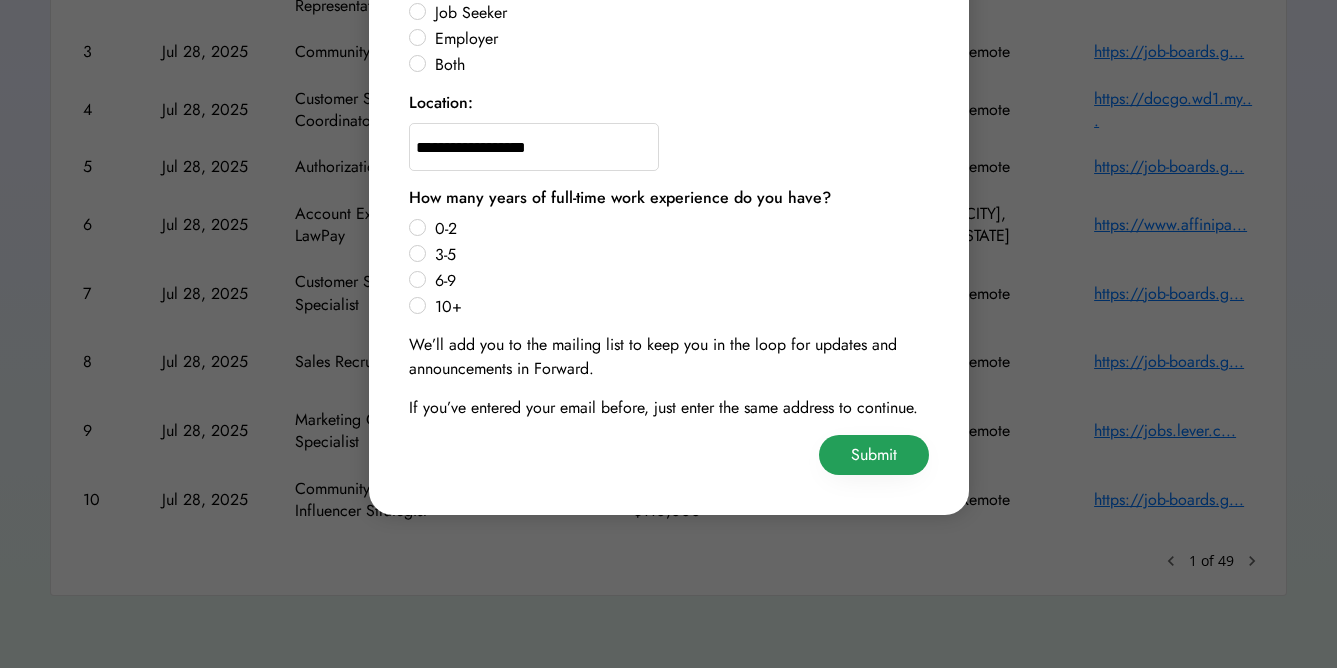 click on "Submit" at bounding box center [874, 455] 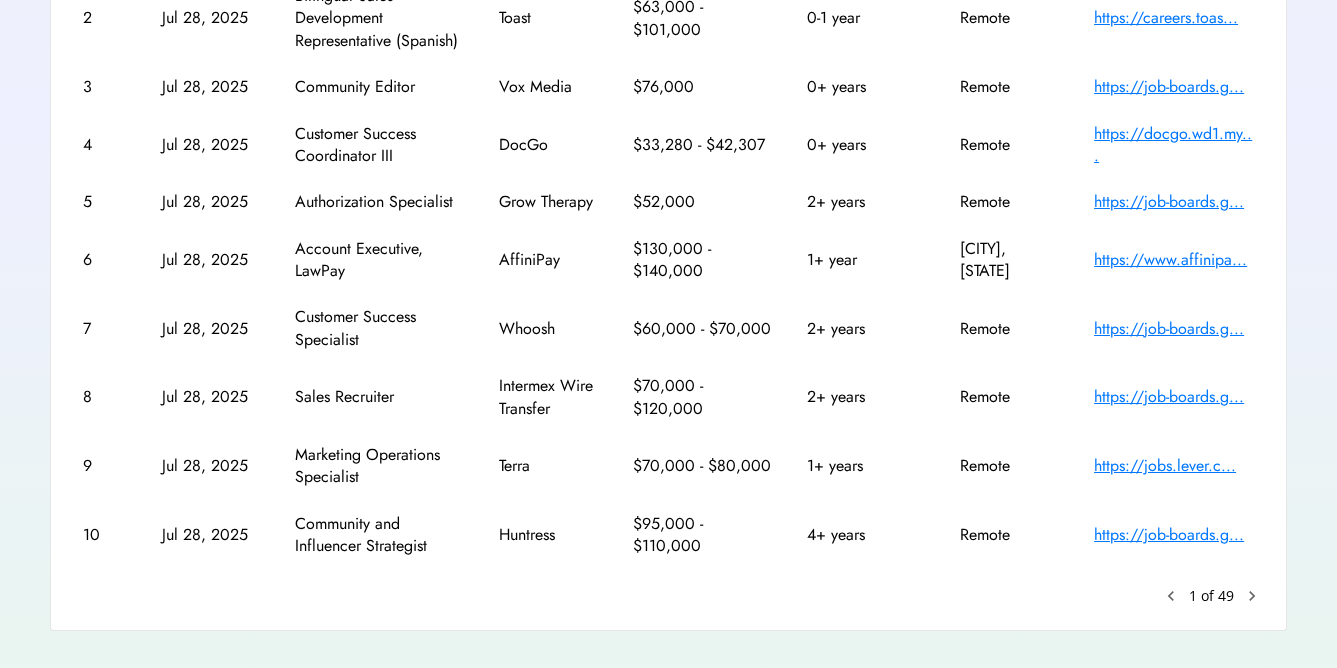 scroll, scrollTop: 506, scrollLeft: 0, axis: vertical 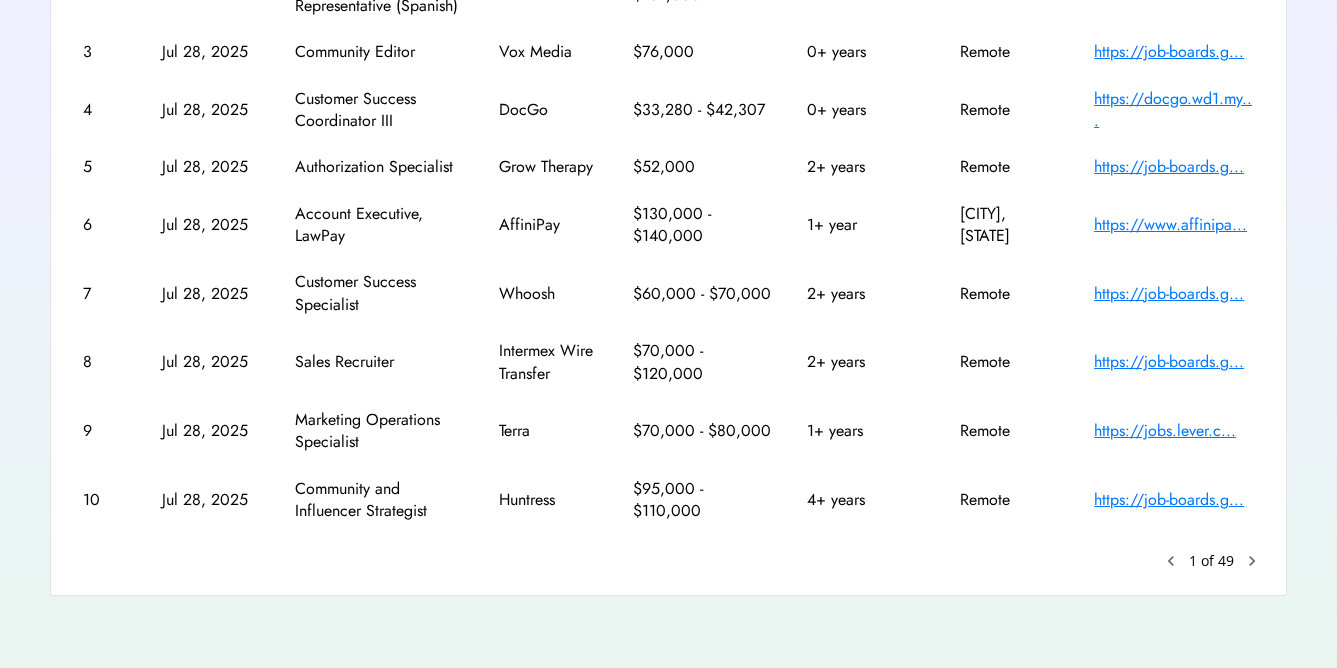 click on "chevron_right" 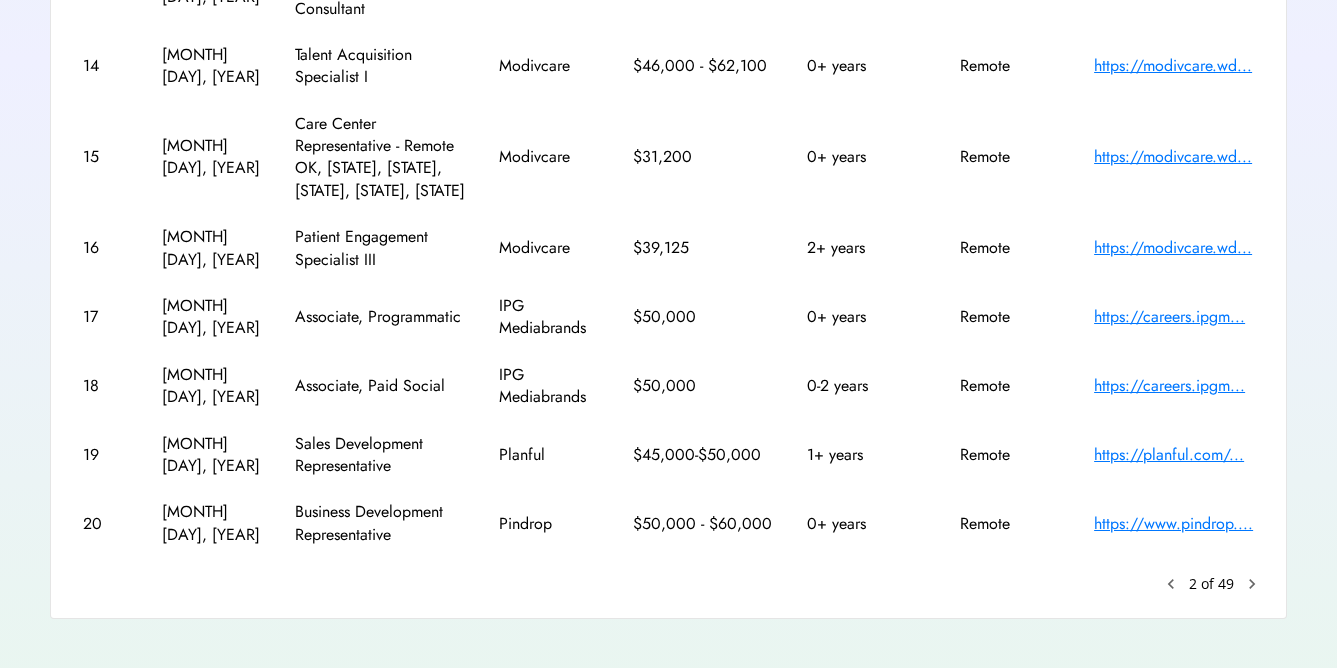 scroll, scrollTop: 573, scrollLeft: 0, axis: vertical 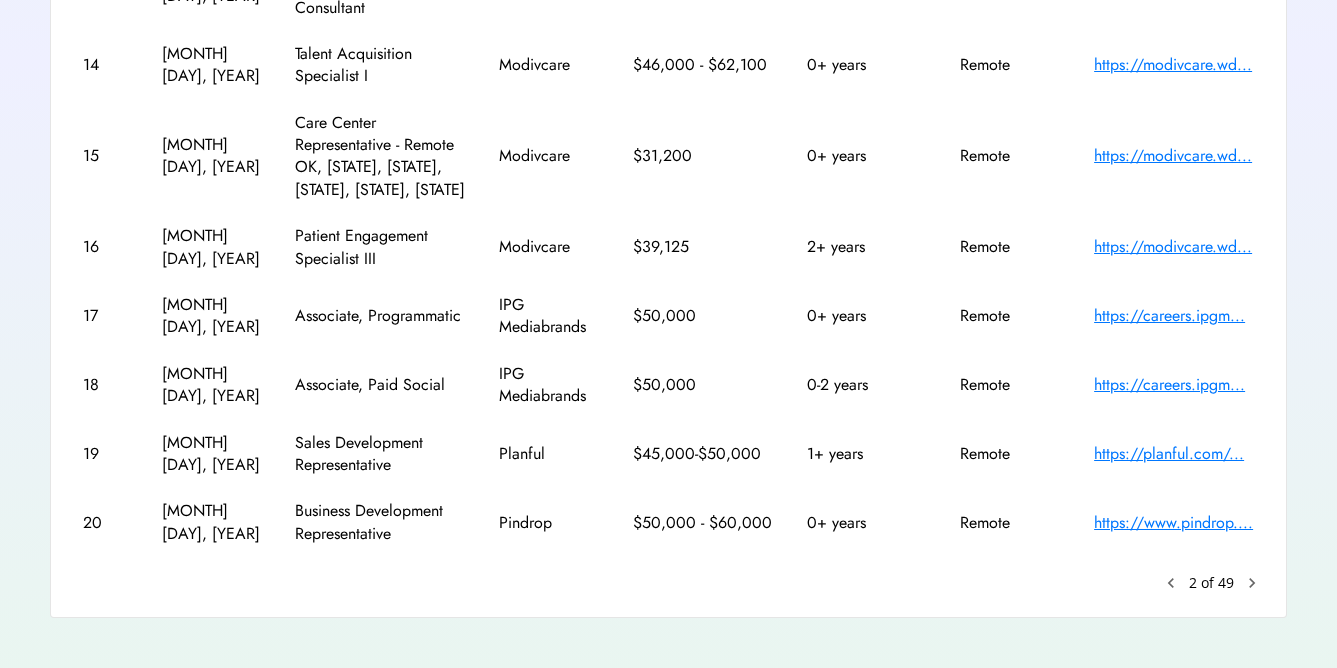 click on "chevron_right" 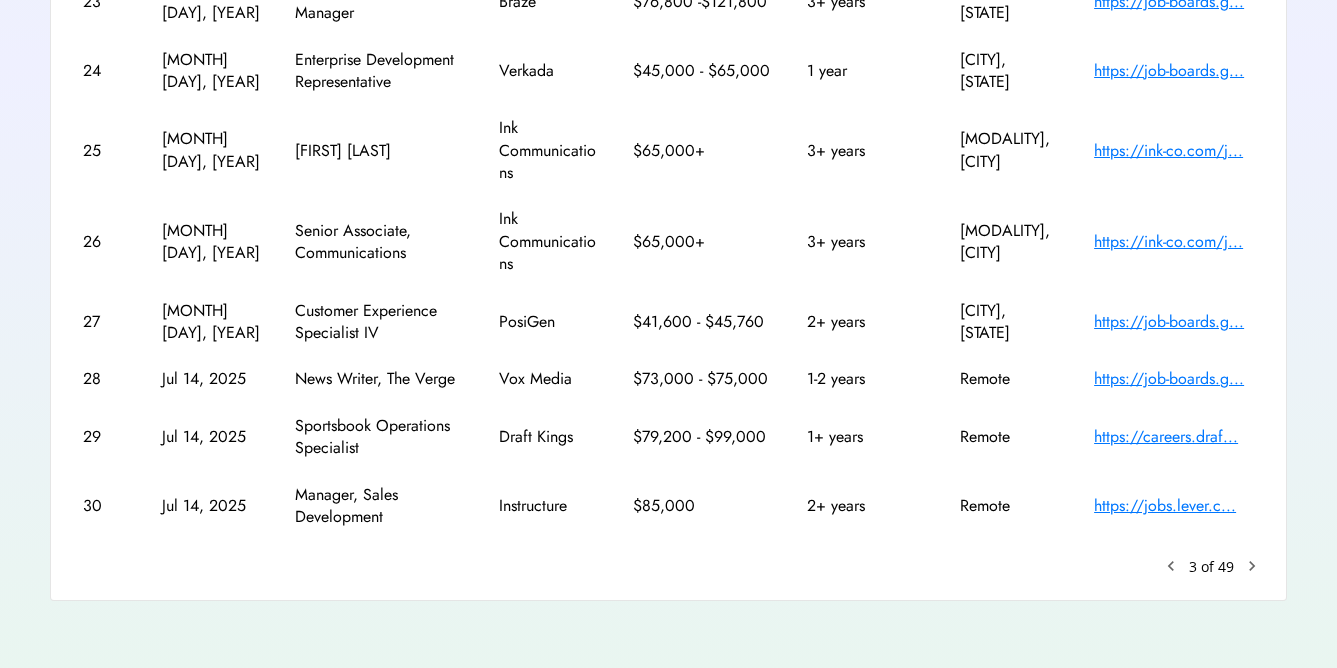 scroll, scrollTop: 550, scrollLeft: 0, axis: vertical 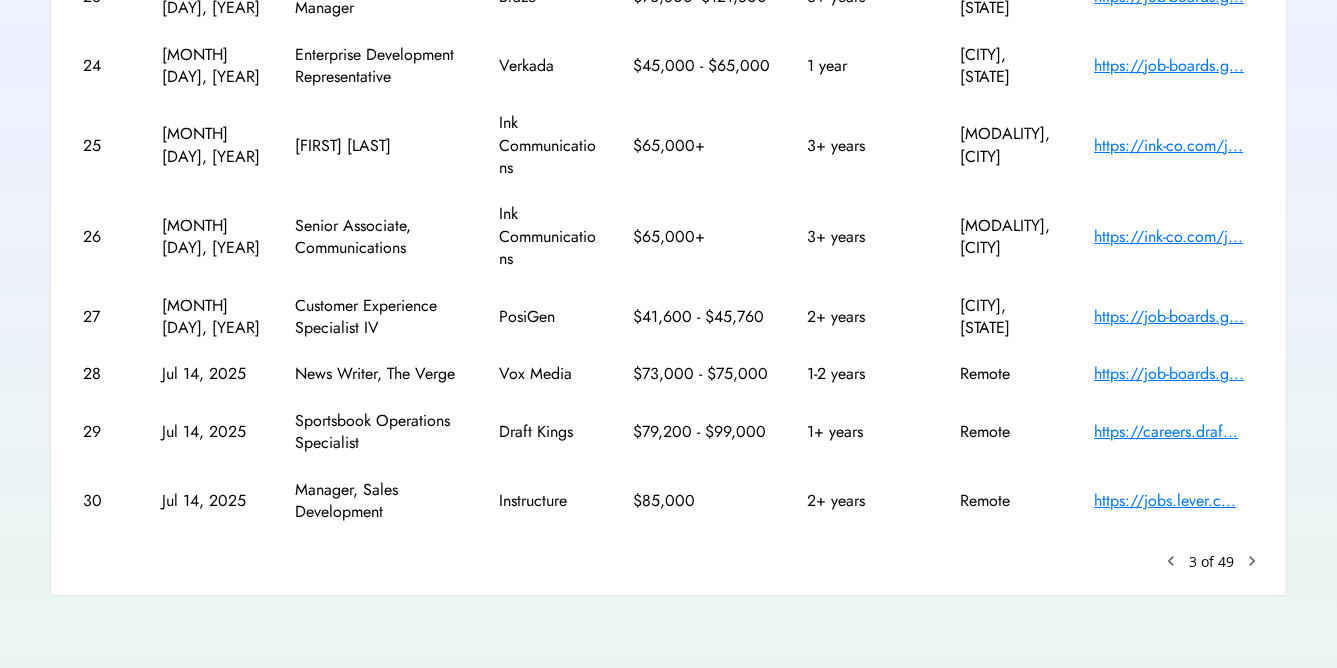 click on "chevron_right" 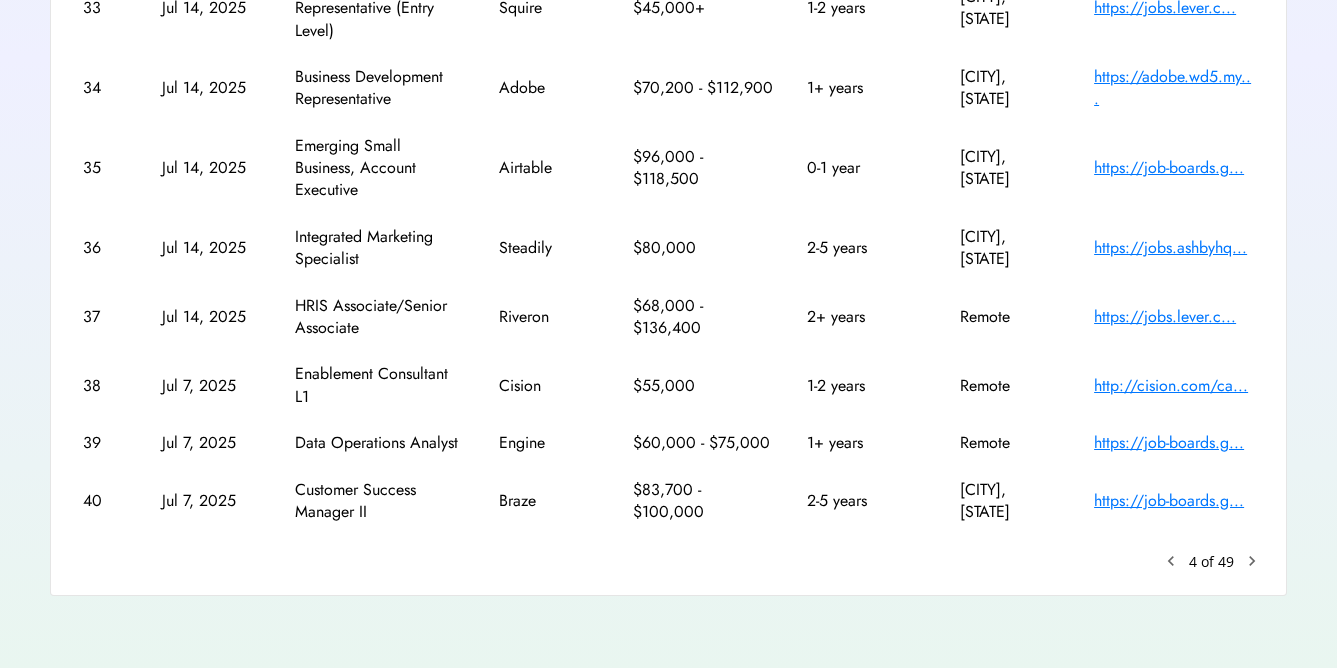 scroll, scrollTop: 573, scrollLeft: 0, axis: vertical 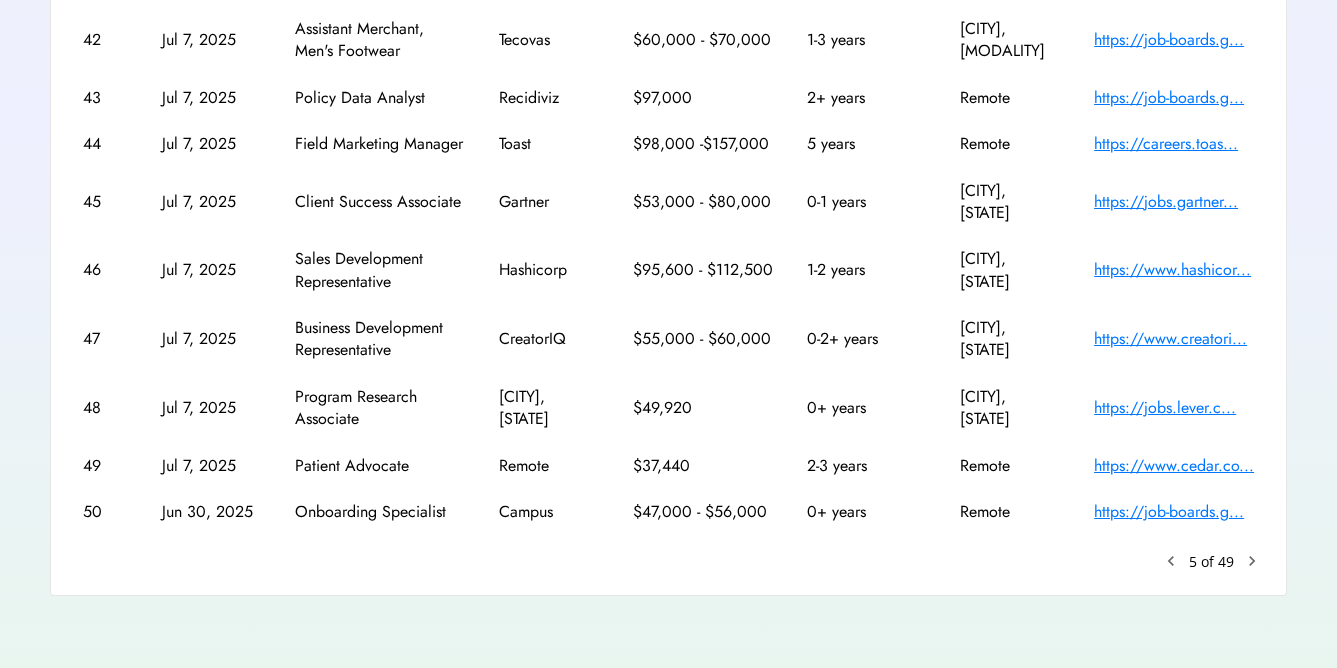click on "chevron_right" 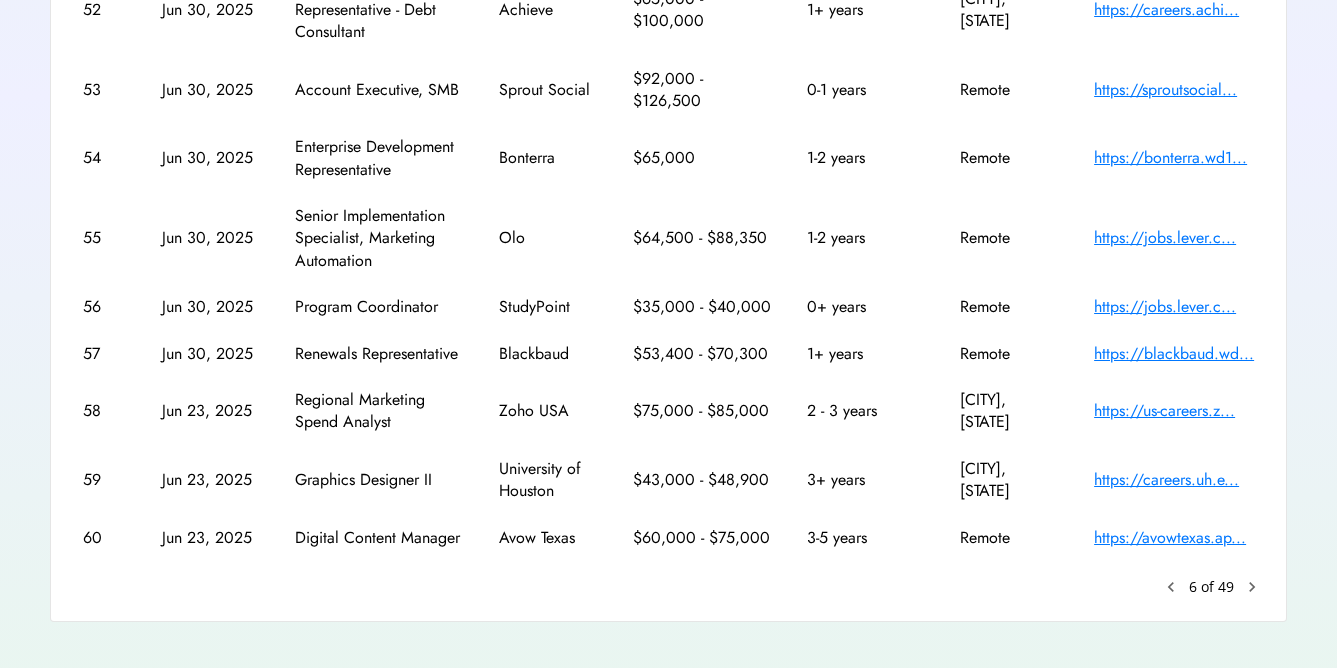 scroll, scrollTop: 504, scrollLeft: 0, axis: vertical 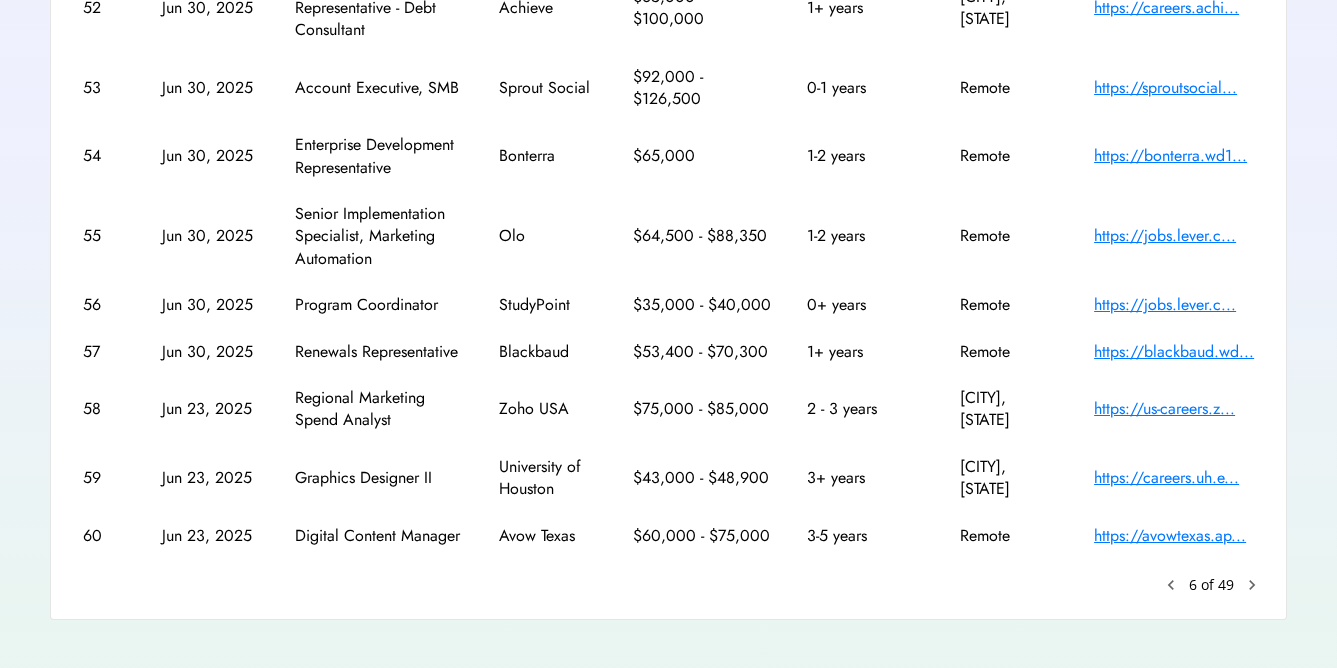 click on "chevron_right" 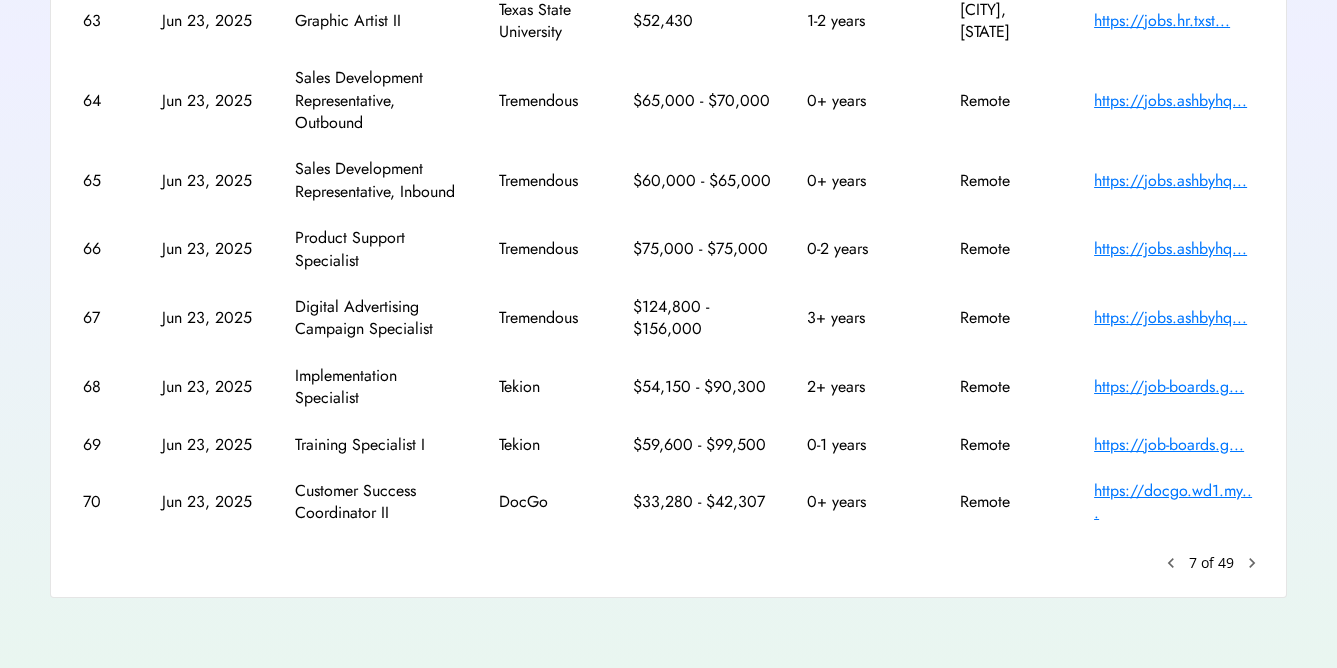 scroll, scrollTop: 573, scrollLeft: 0, axis: vertical 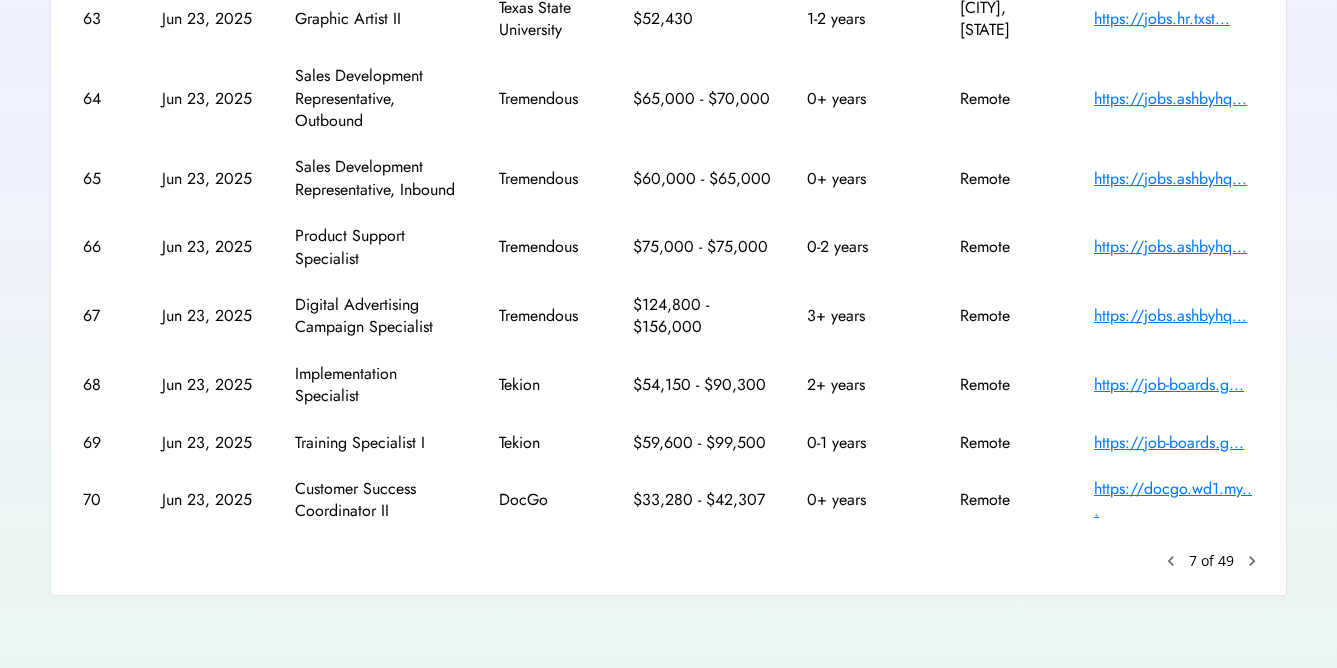 click on "chevron_right" 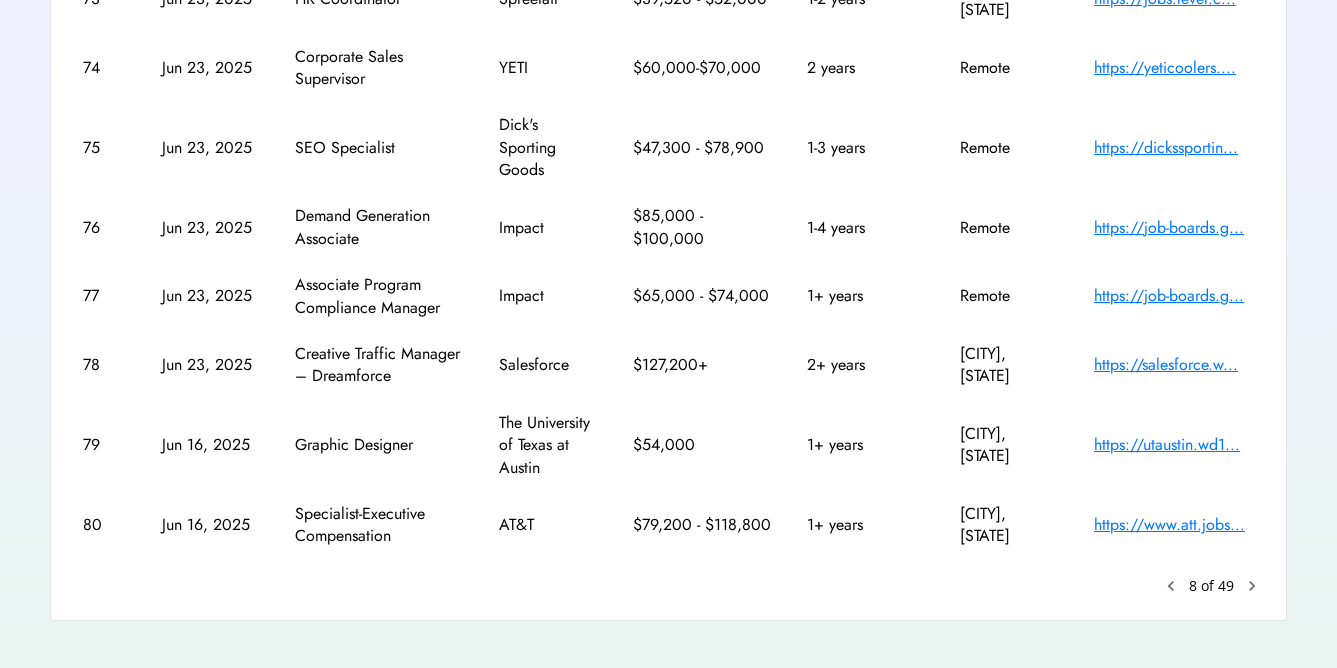 scroll, scrollTop: 550, scrollLeft: 0, axis: vertical 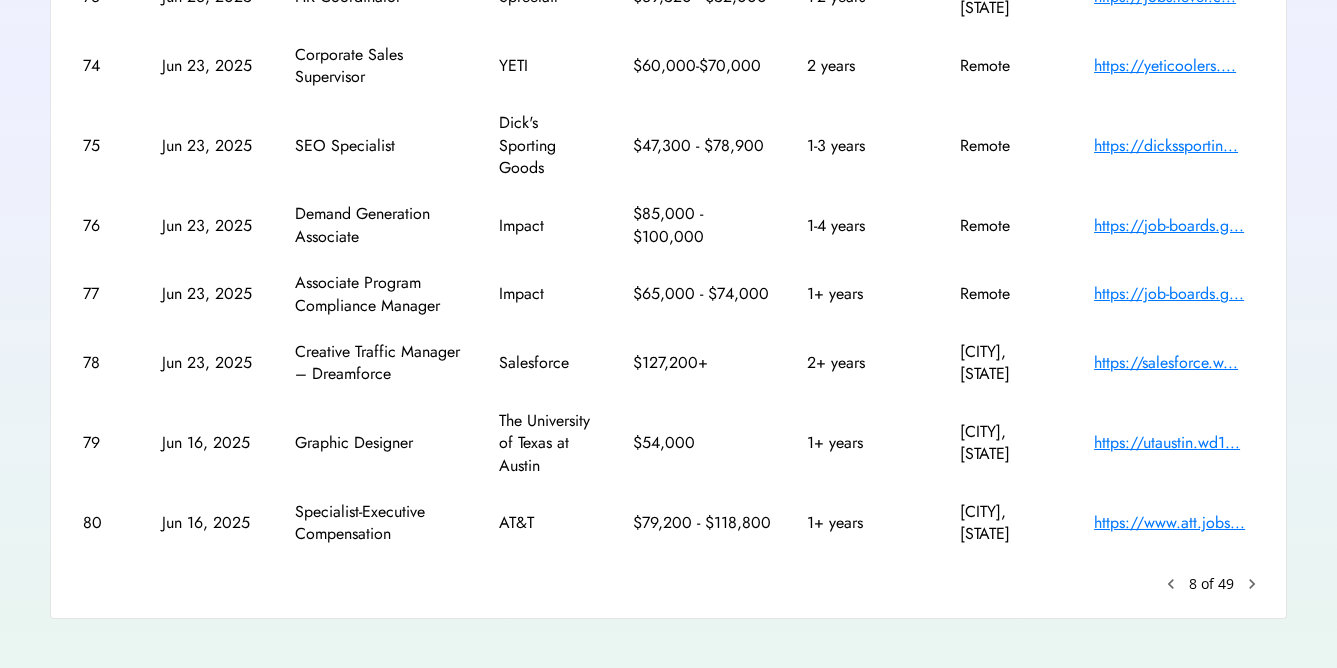 click on "chevron_right" 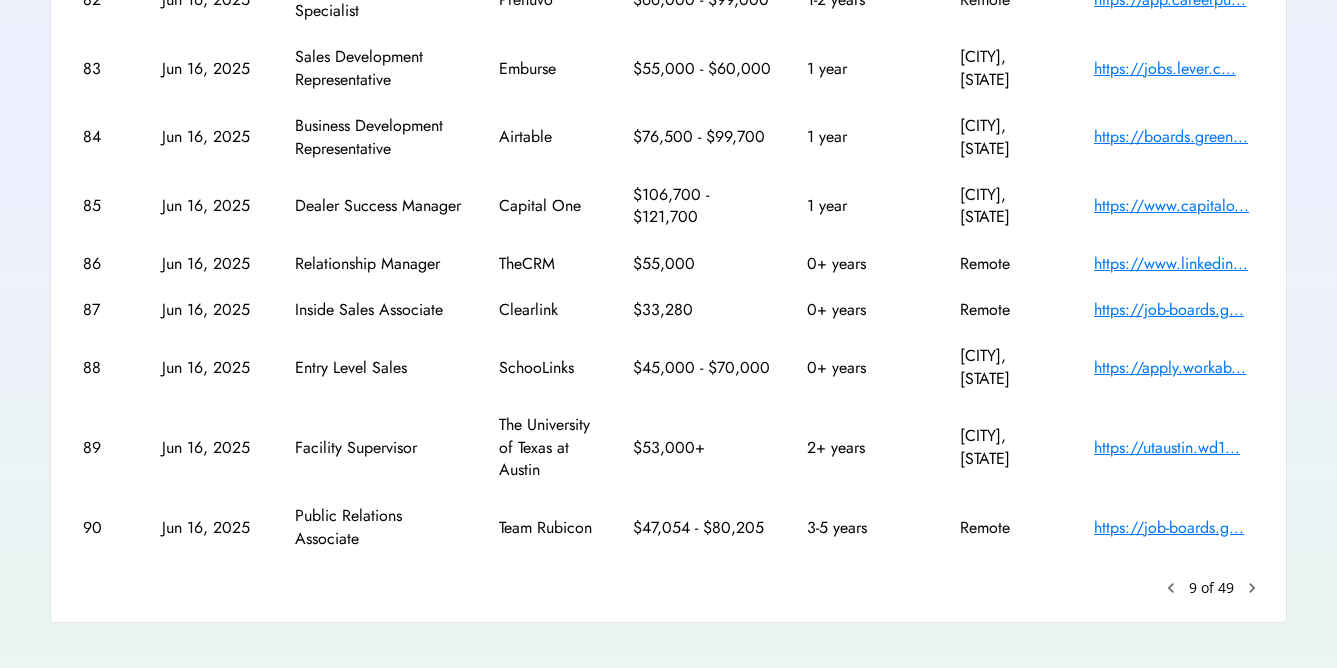 scroll, scrollTop: 461, scrollLeft: 0, axis: vertical 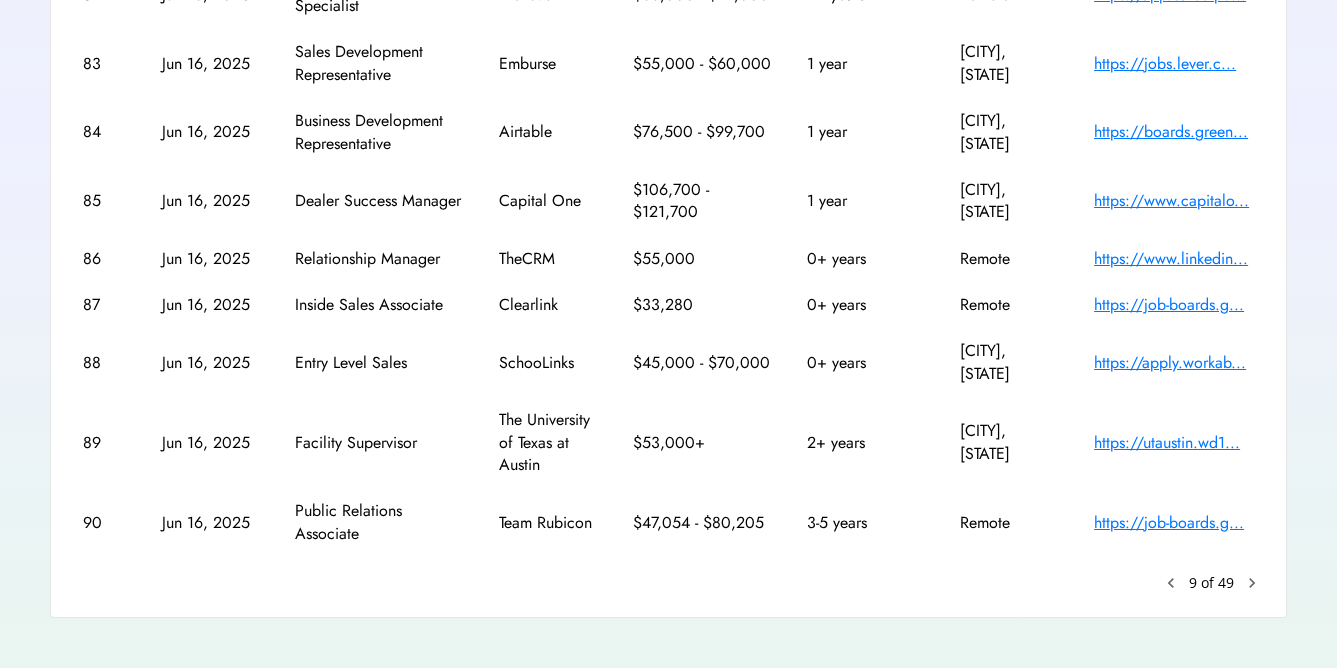 click on "chevron_right" 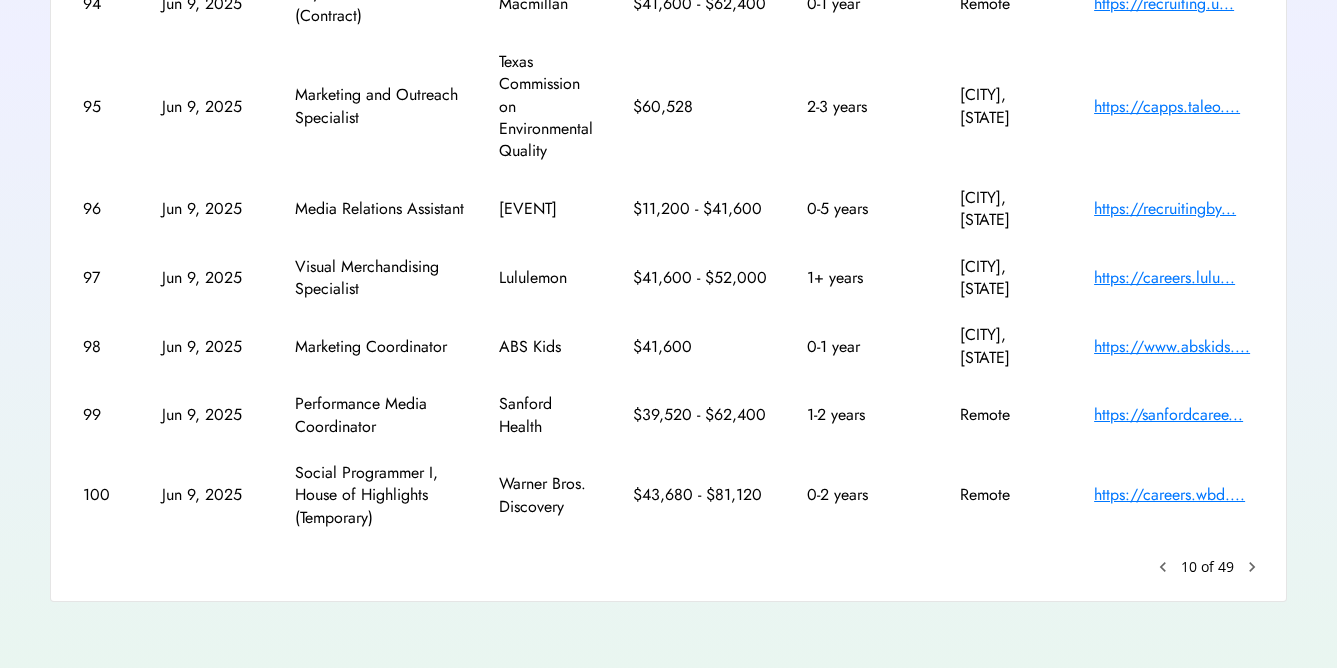 scroll, scrollTop: 587, scrollLeft: 0, axis: vertical 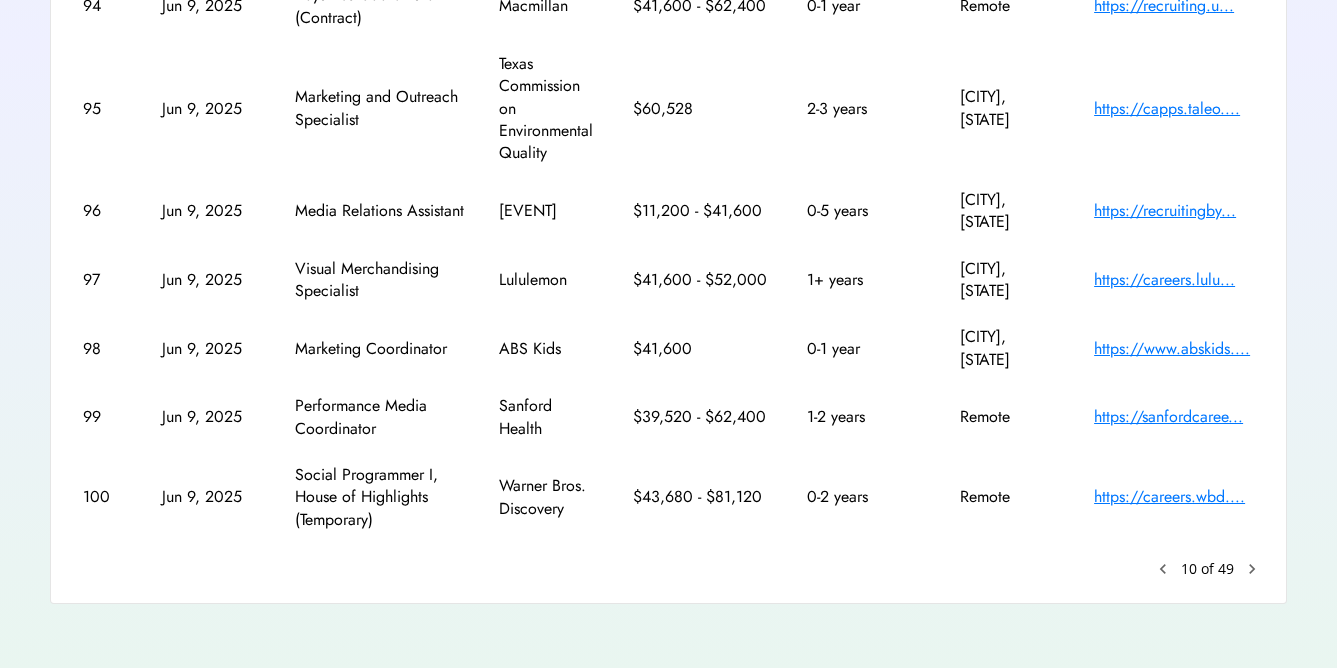 click on "chevron_right" 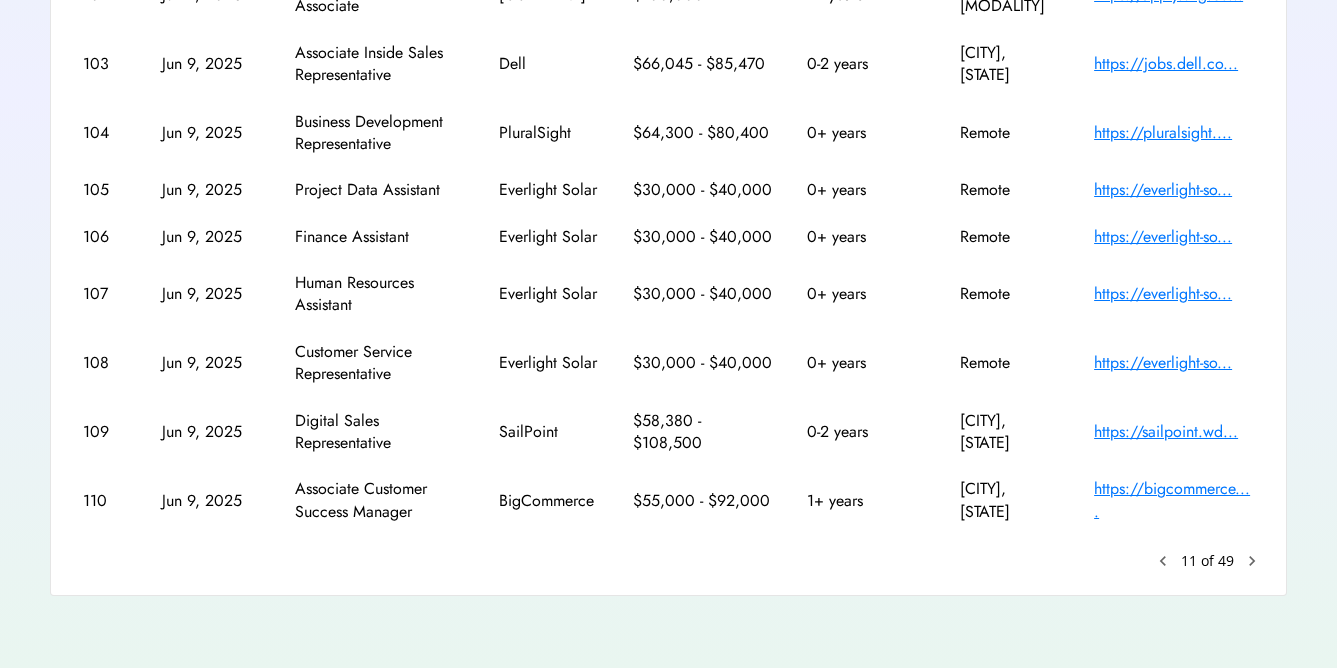 scroll, scrollTop: 506, scrollLeft: 0, axis: vertical 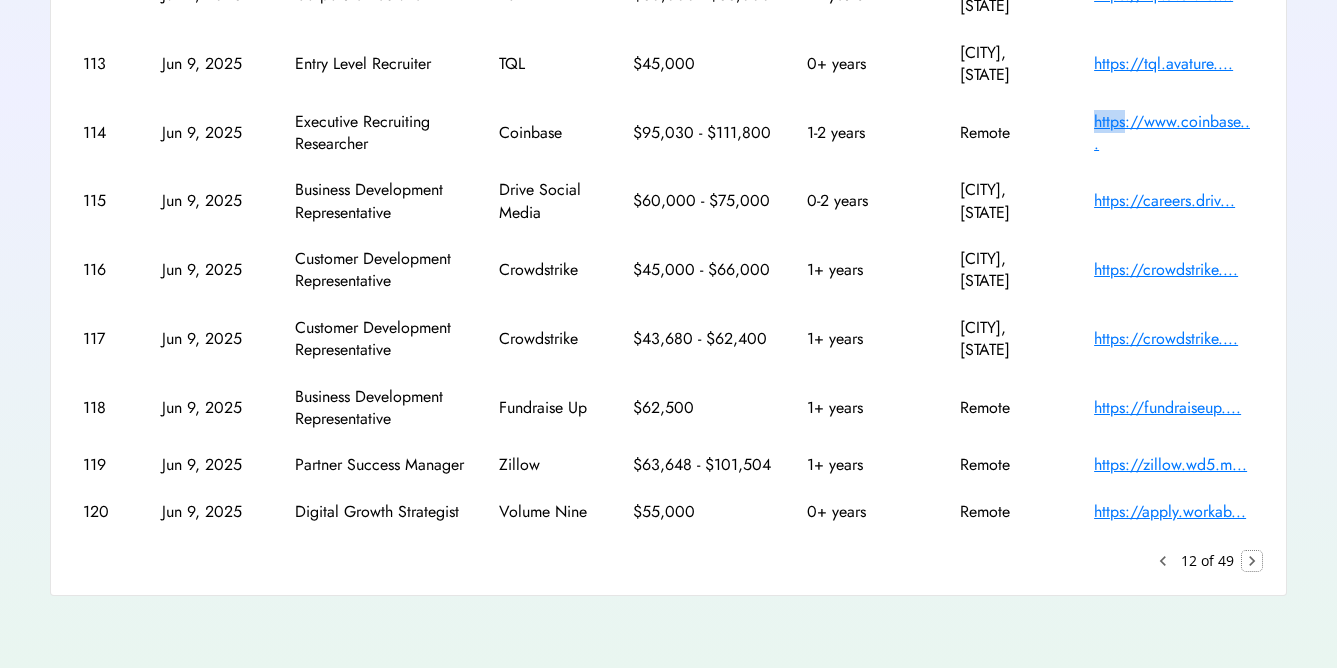 click on "chevron_right" 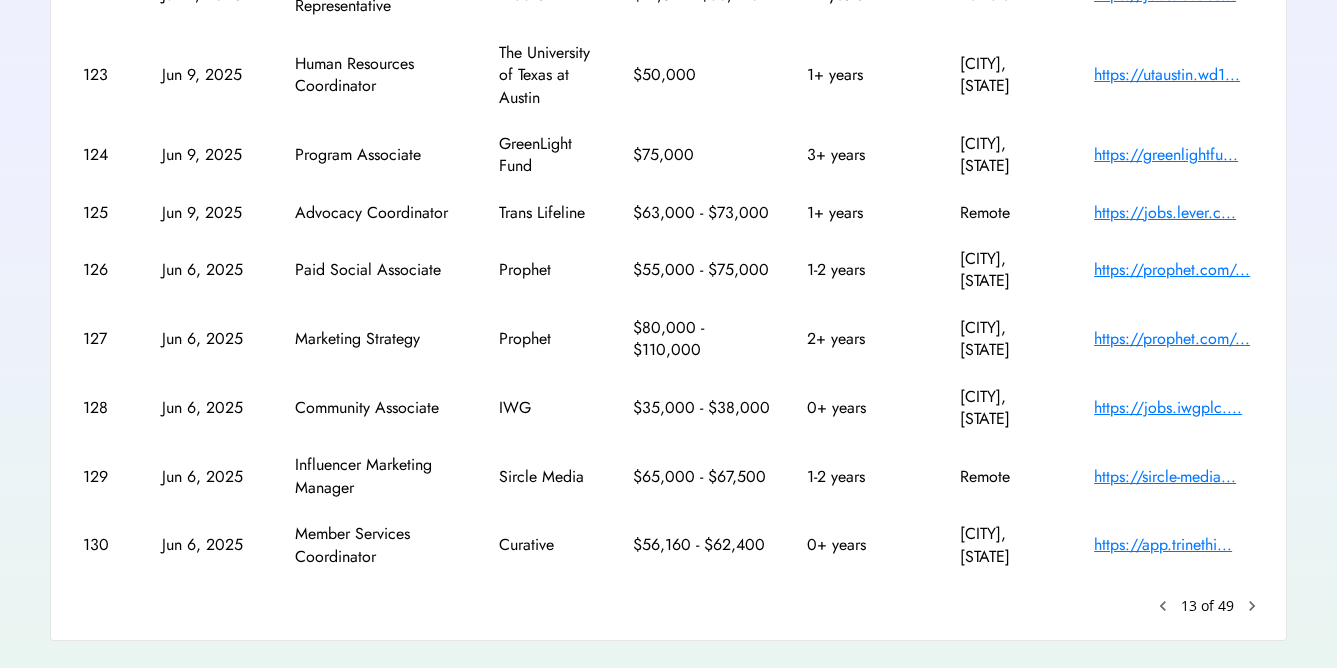scroll, scrollTop: 483, scrollLeft: 0, axis: vertical 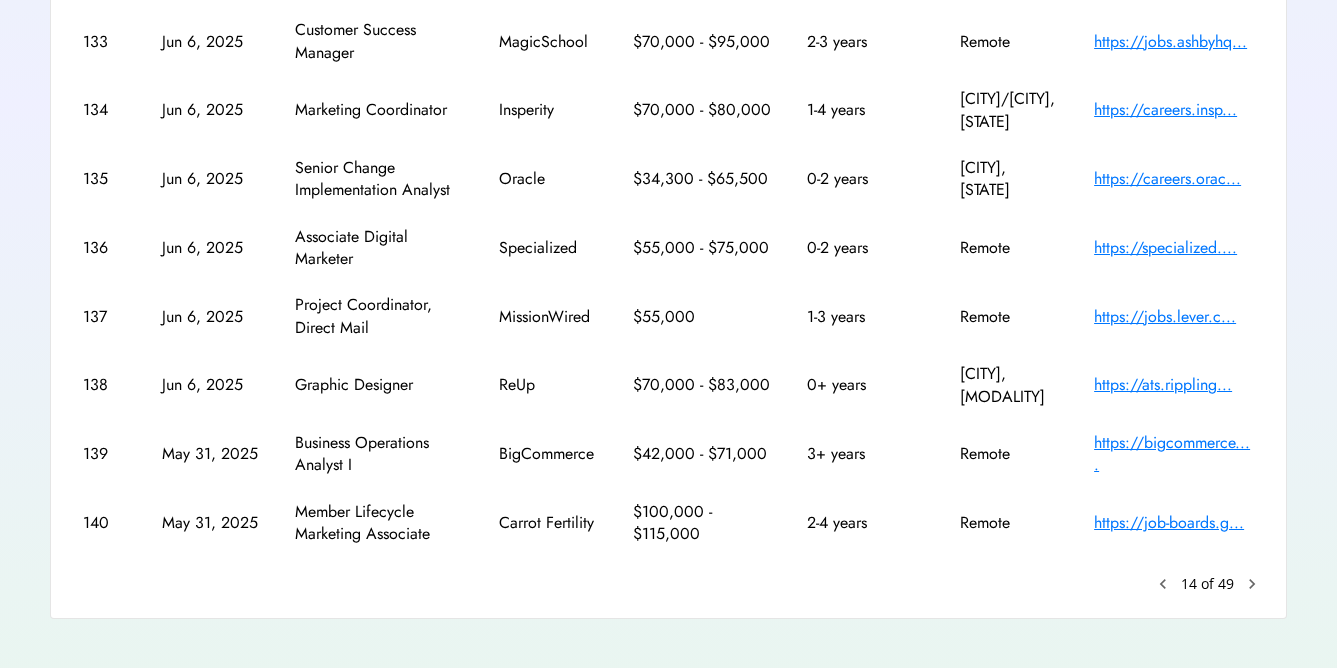 click on "chevron_right" 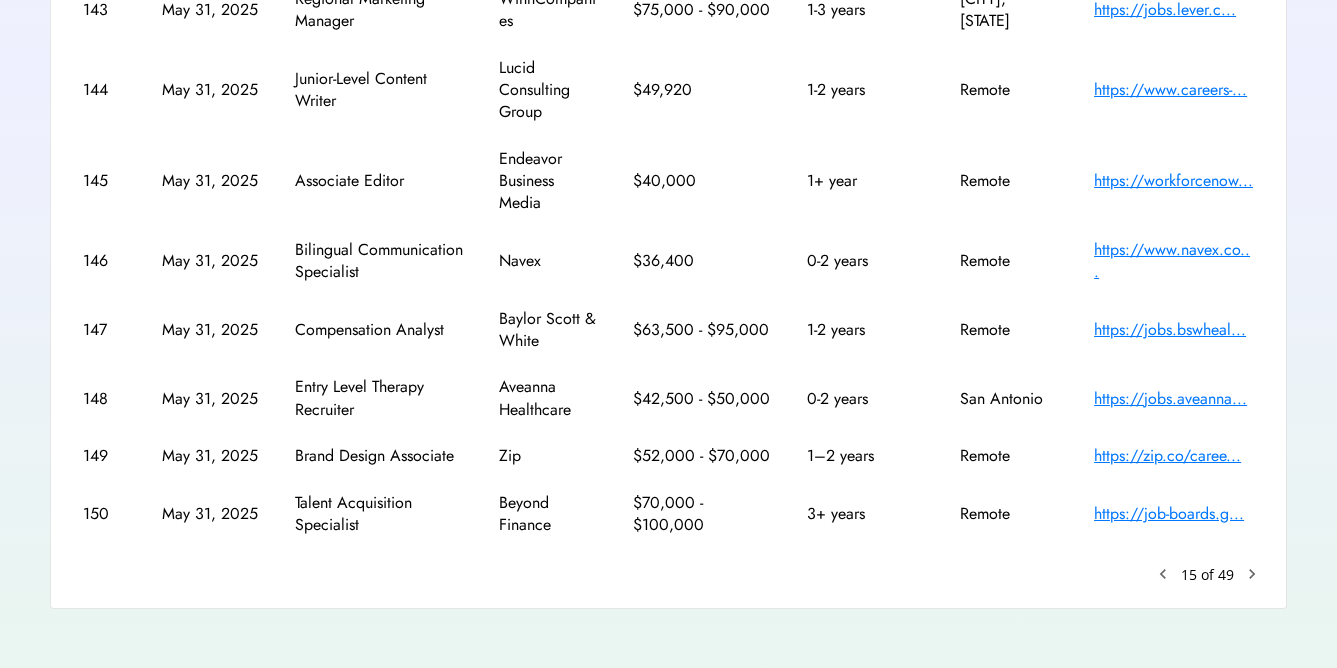 scroll, scrollTop: 550, scrollLeft: 0, axis: vertical 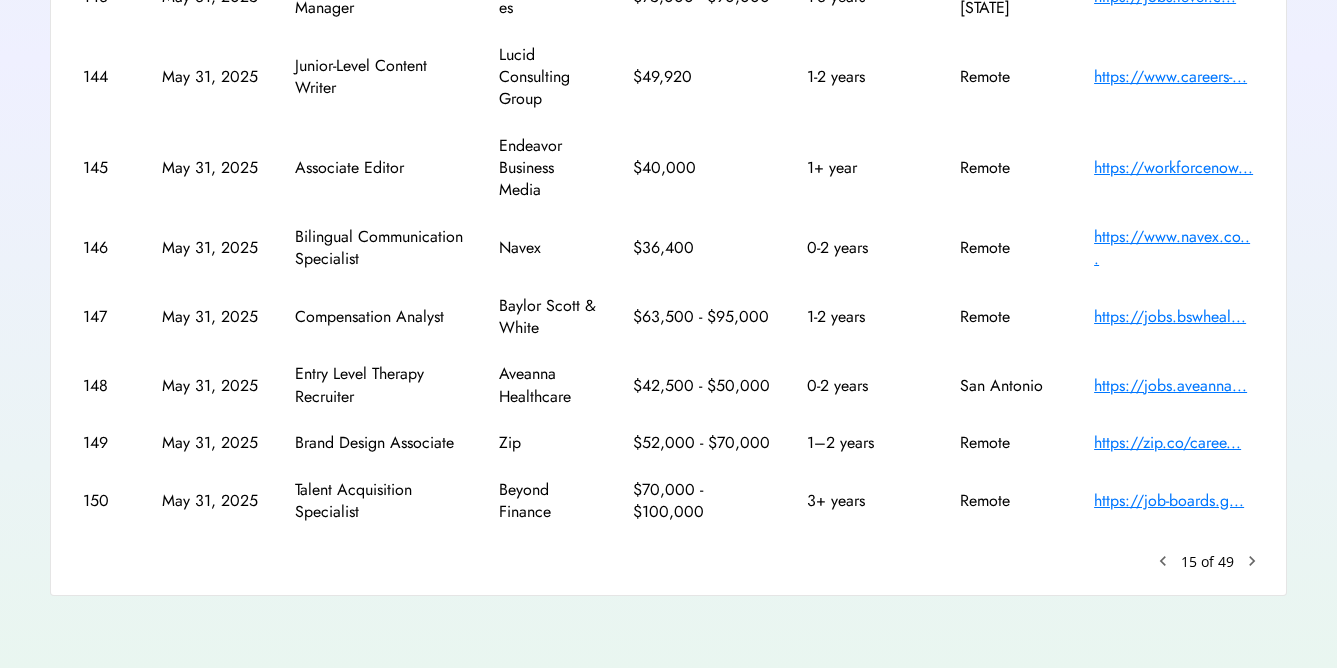 click on "chevron_right" 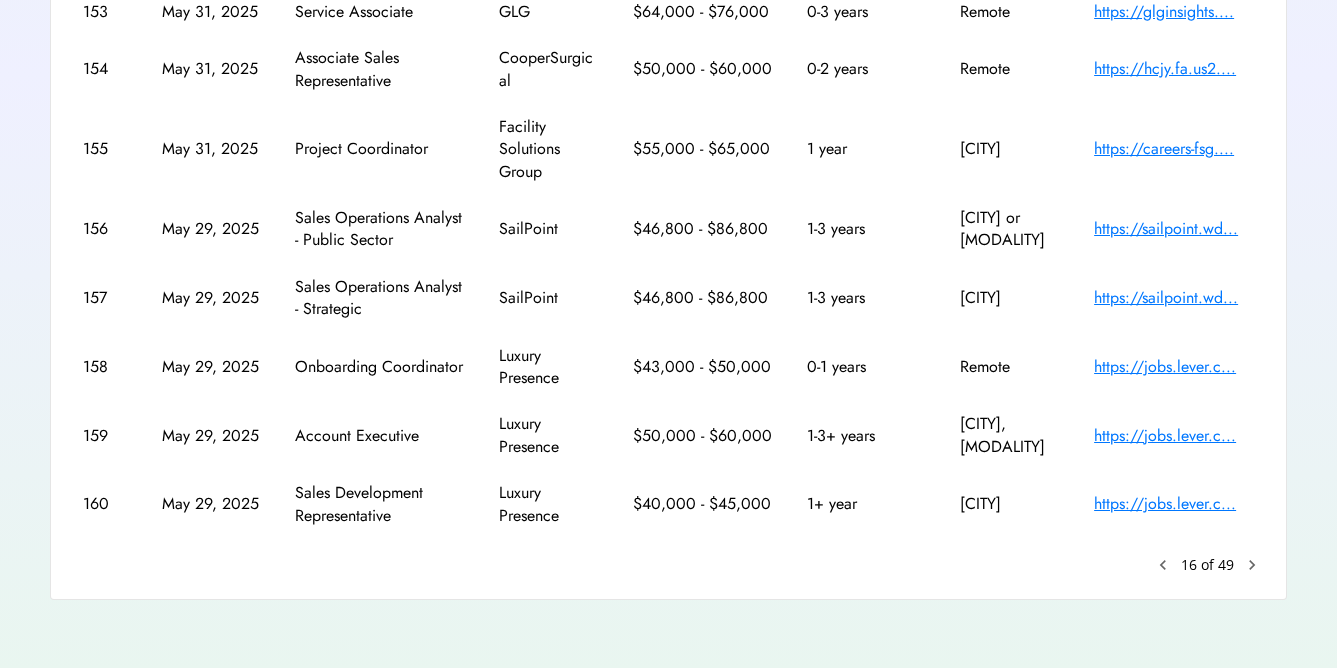 scroll, scrollTop: 528, scrollLeft: 0, axis: vertical 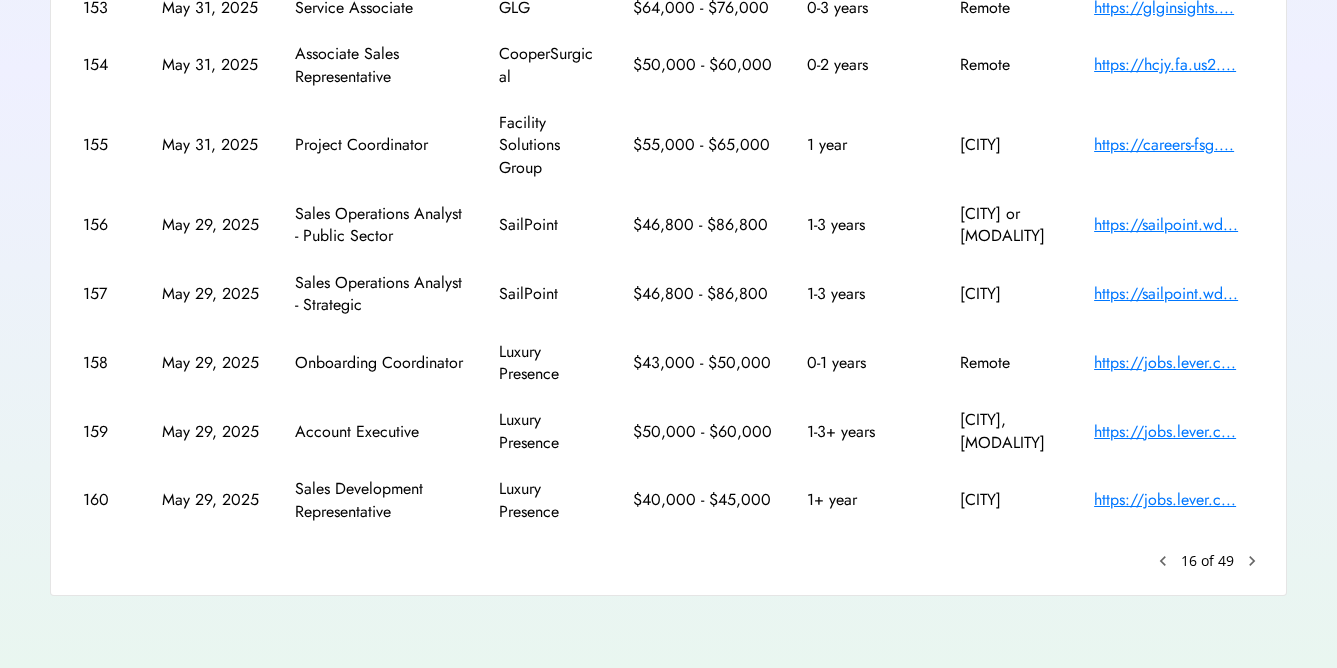 click on "chevron_right" 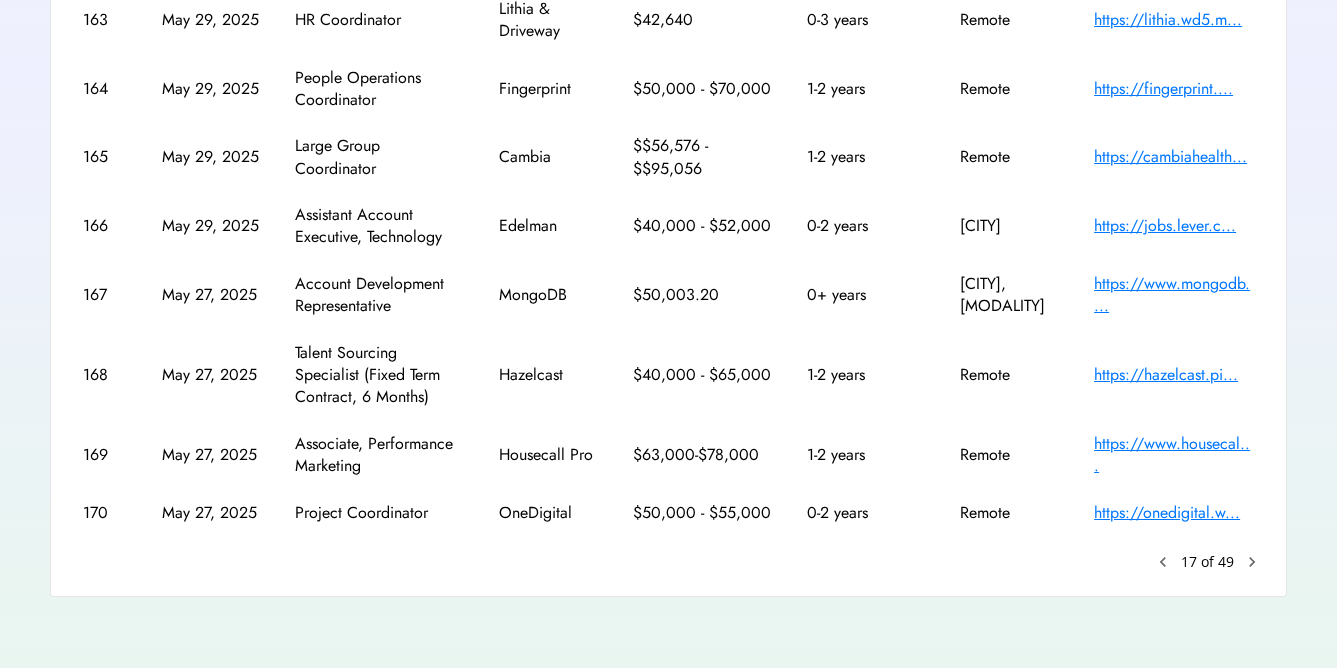scroll, scrollTop: 528, scrollLeft: 0, axis: vertical 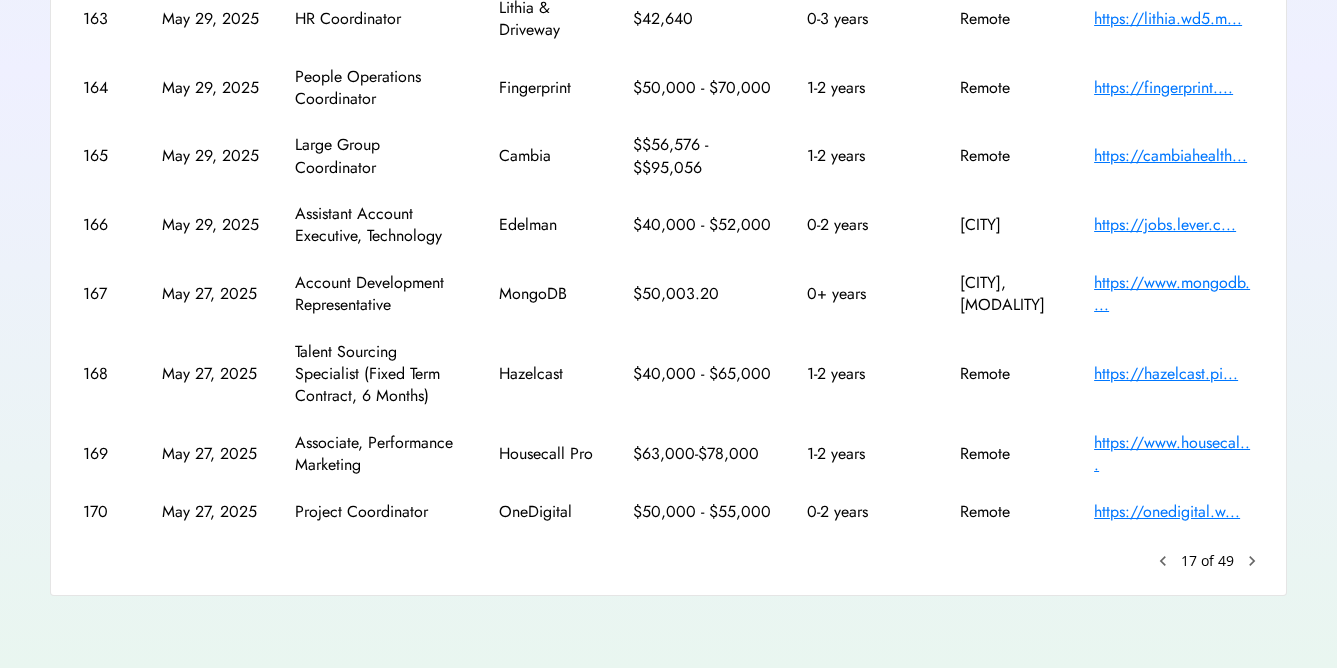 click on "chevron_right" 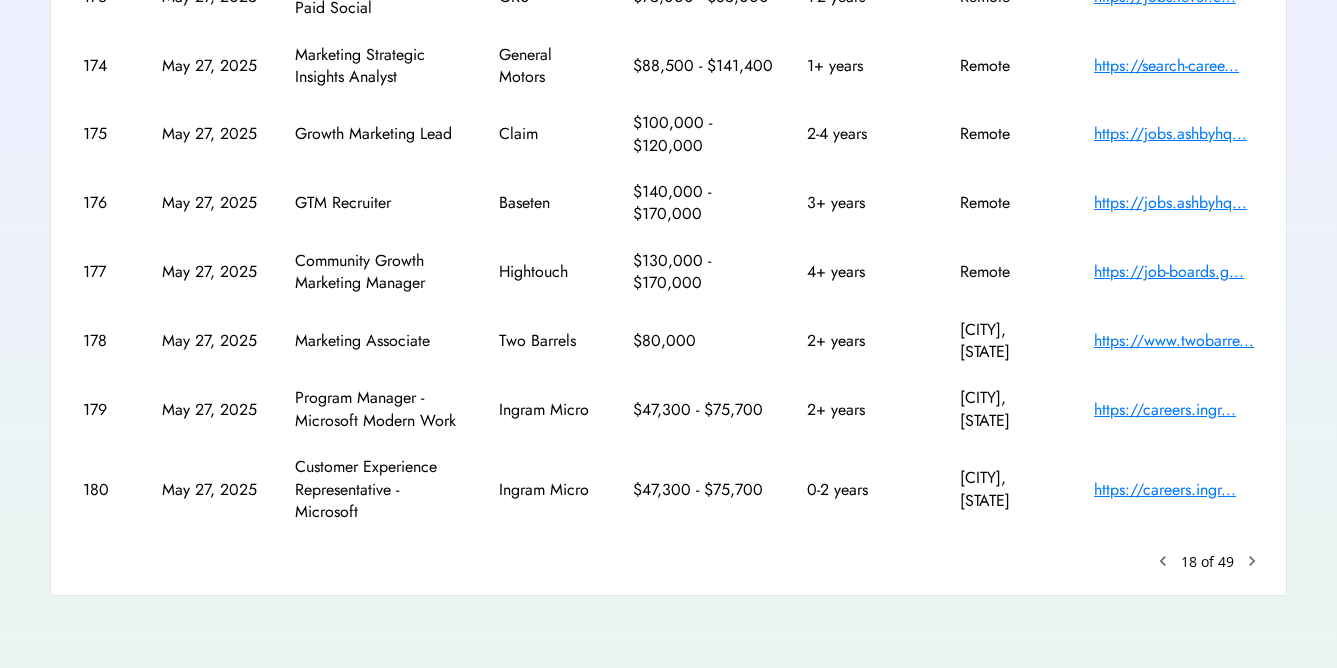 scroll, scrollTop: 591, scrollLeft: 0, axis: vertical 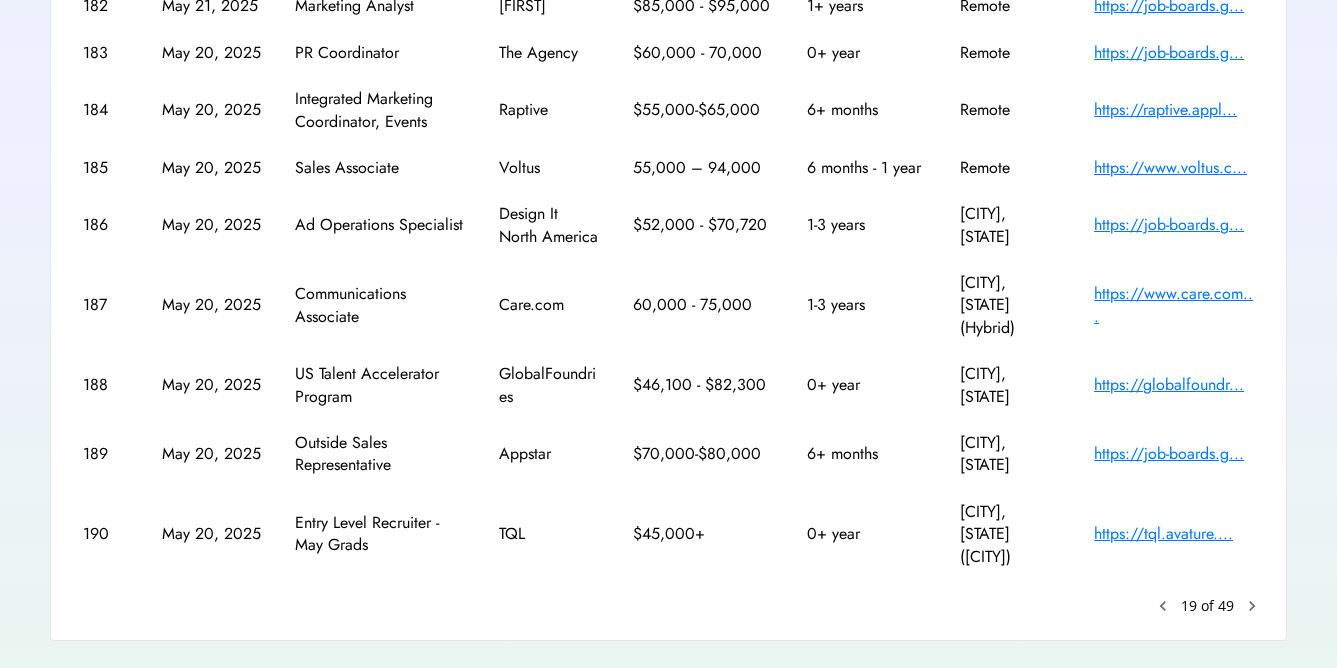 click on "chevron_right" 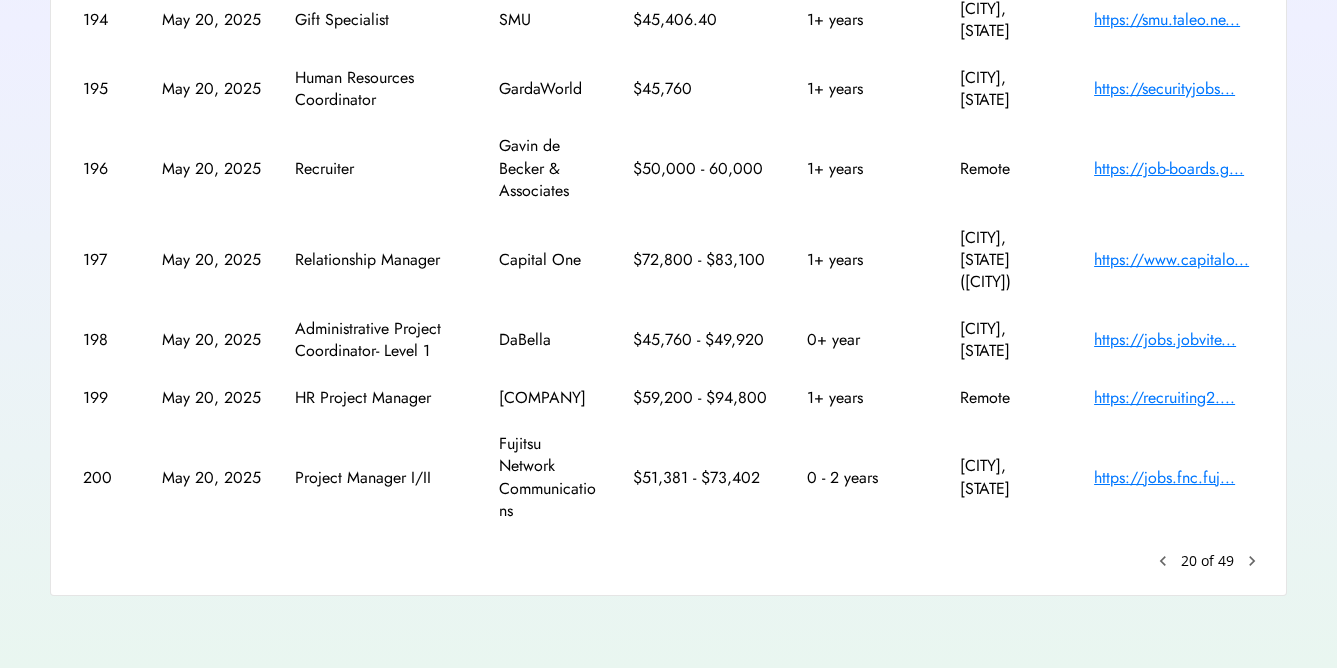 scroll, scrollTop: 662, scrollLeft: 0, axis: vertical 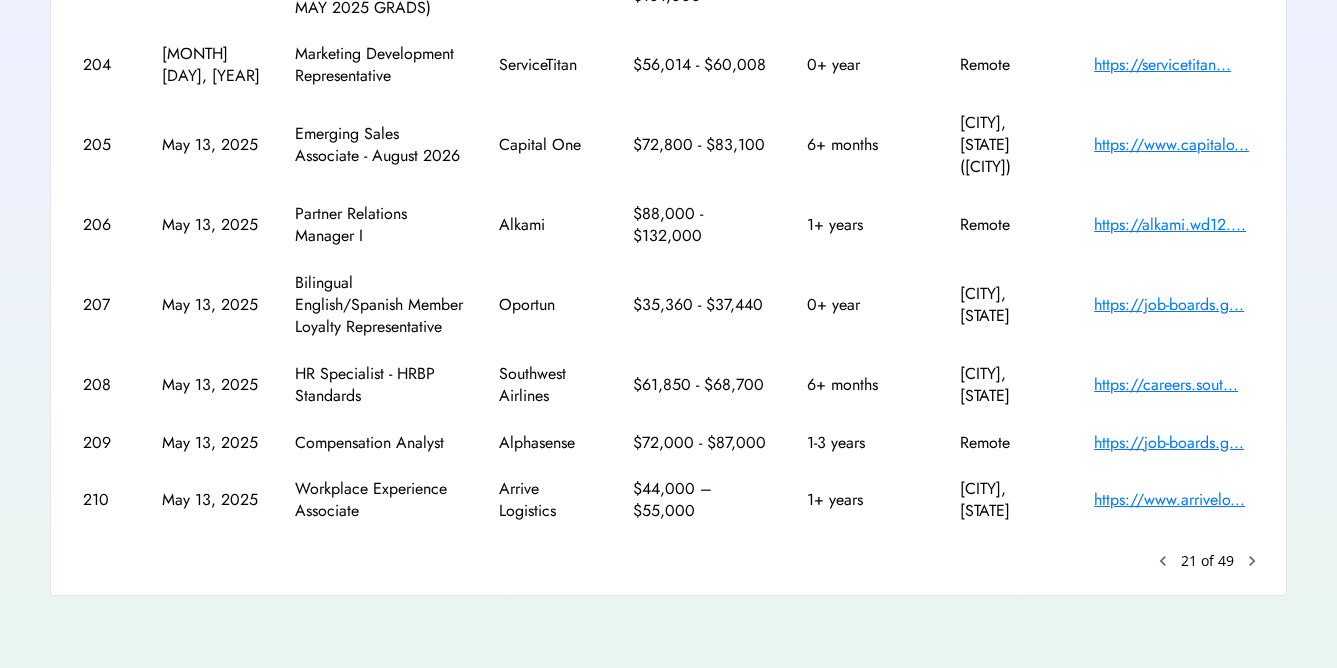 click on "chevron_right" 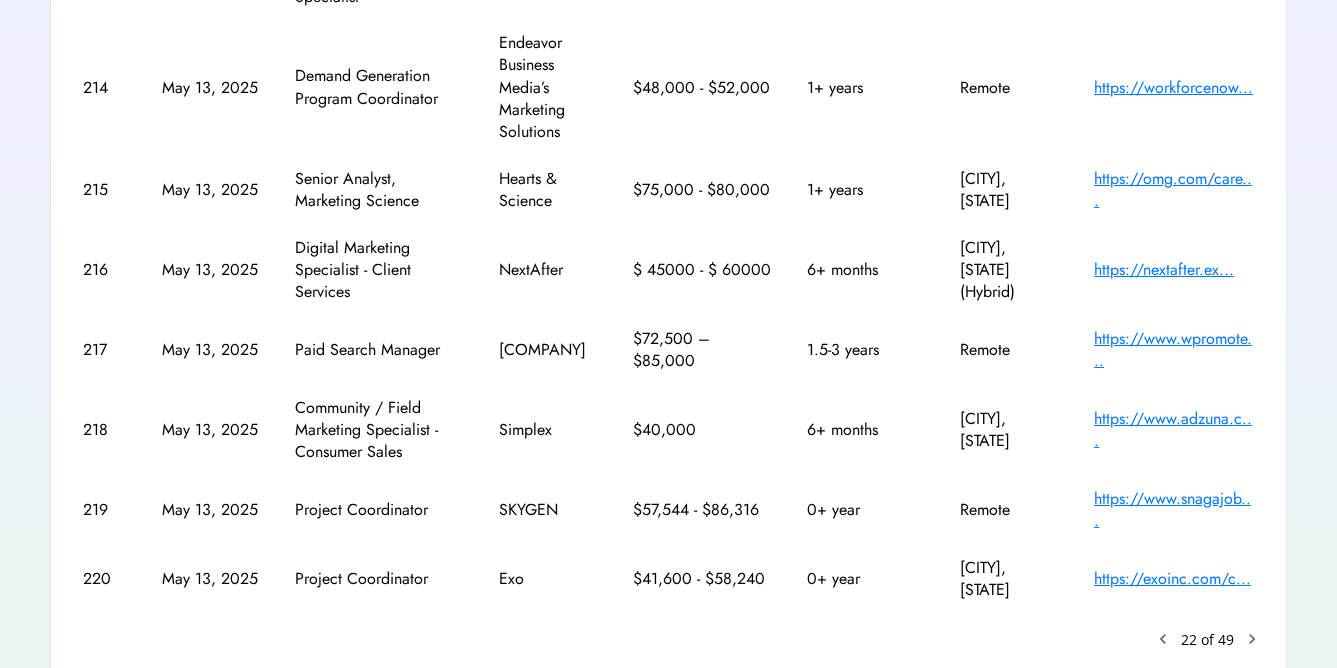 scroll, scrollTop: 618, scrollLeft: 0, axis: vertical 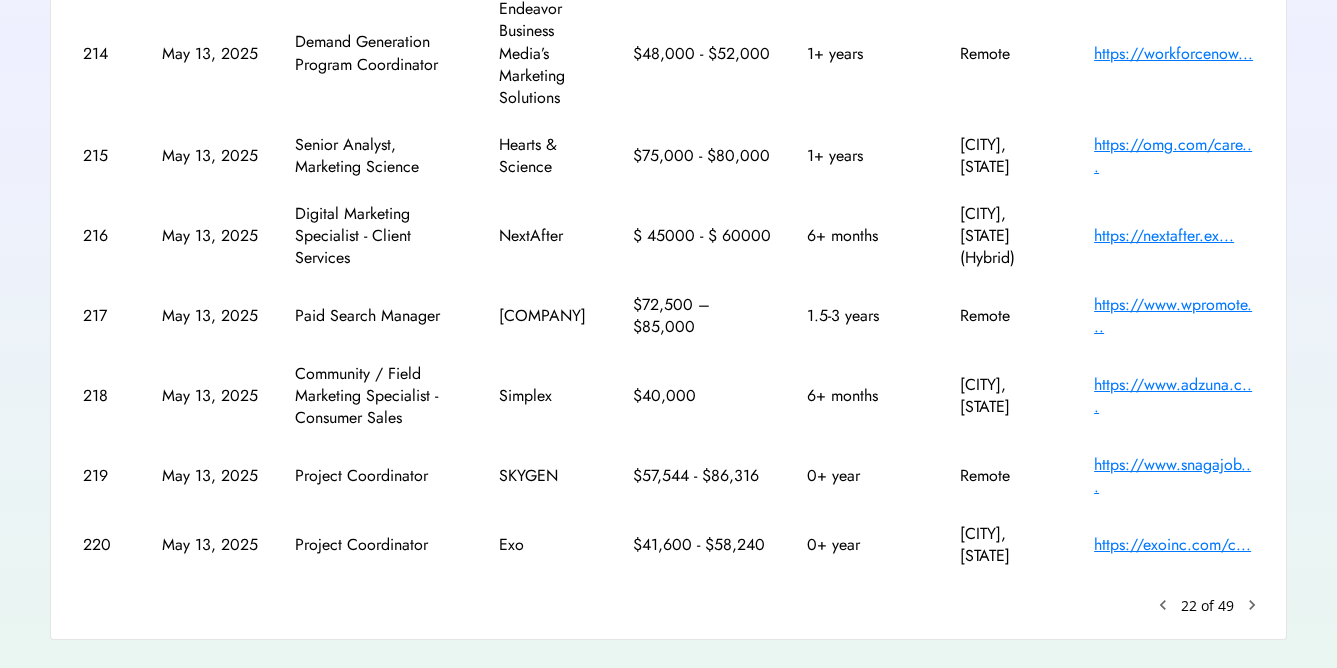 click on "chevron_right" 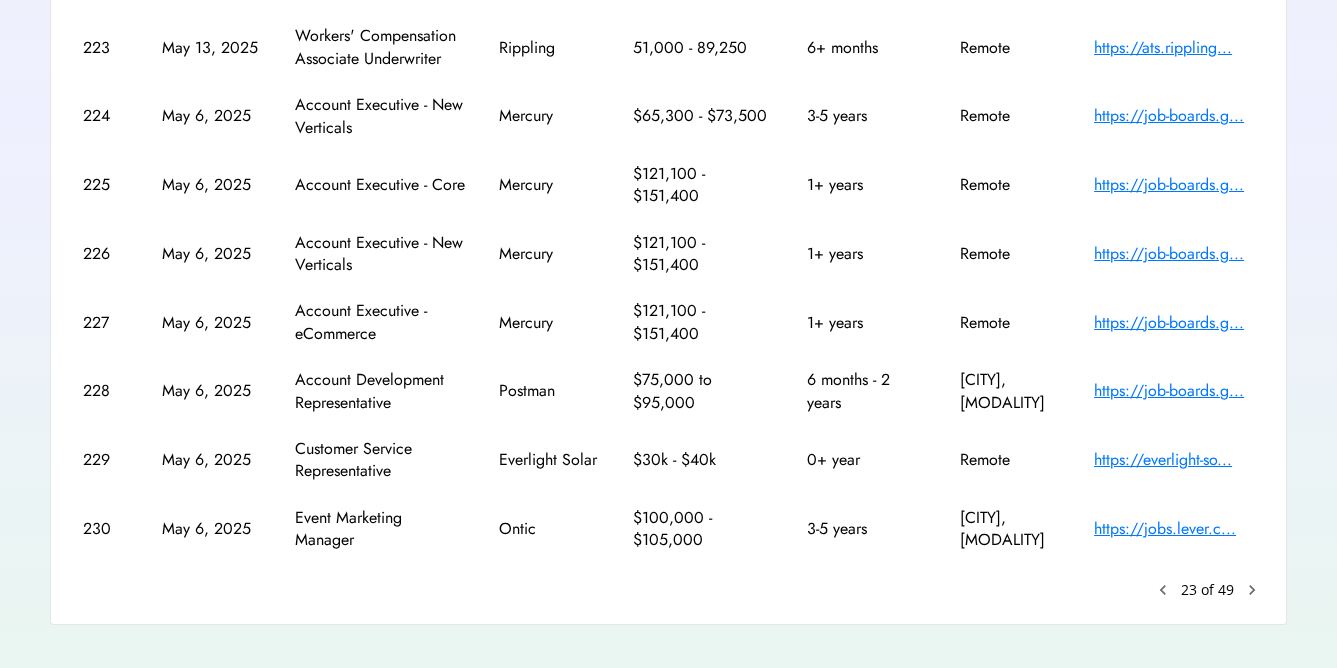 scroll, scrollTop: 483, scrollLeft: 0, axis: vertical 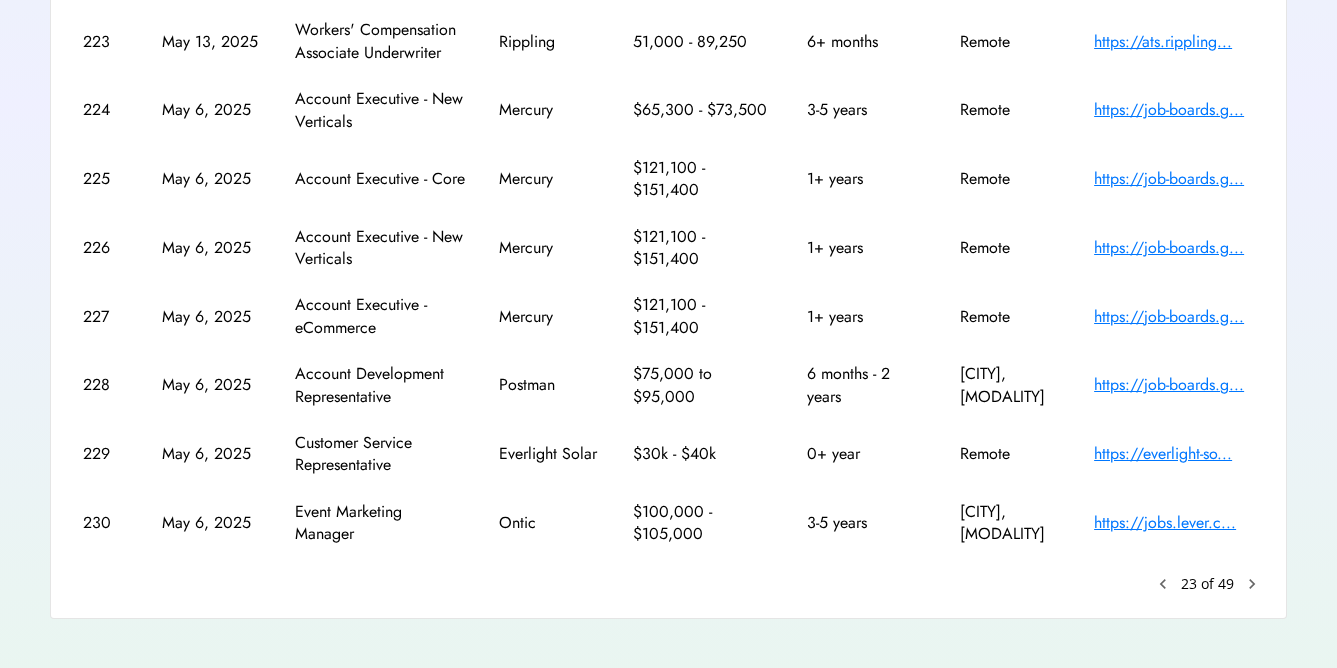 click on "chevron_right" 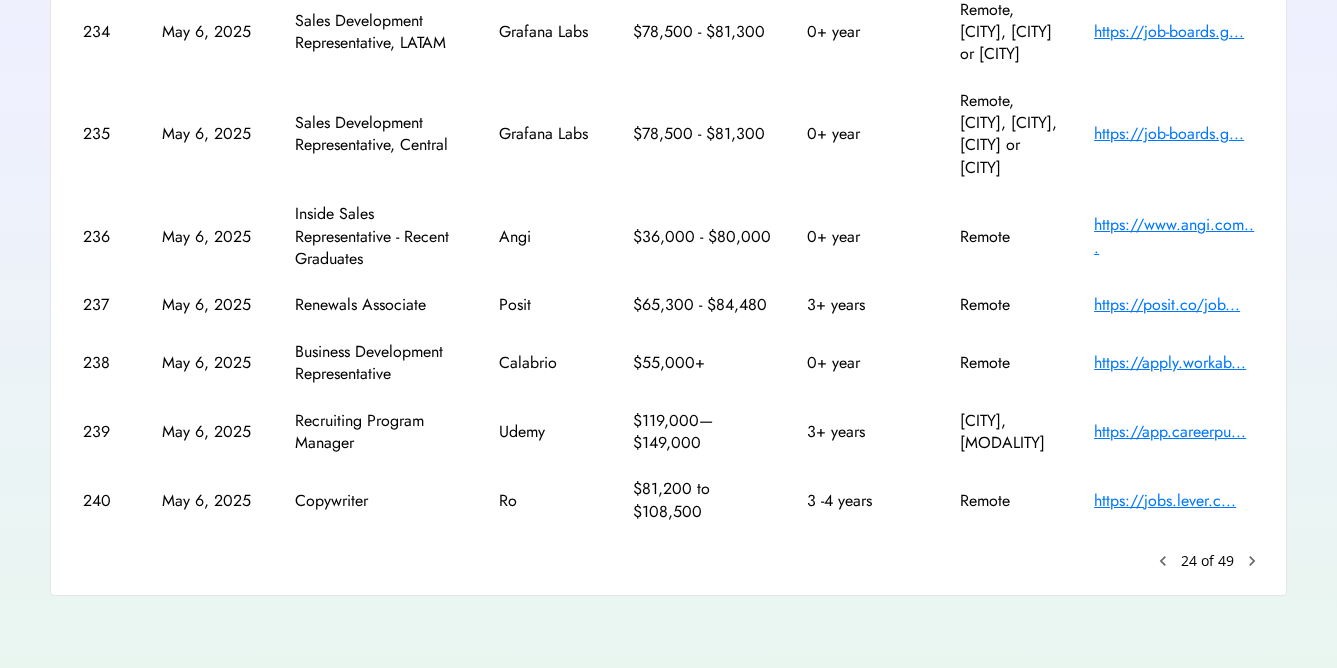 scroll, scrollTop: 618, scrollLeft: 0, axis: vertical 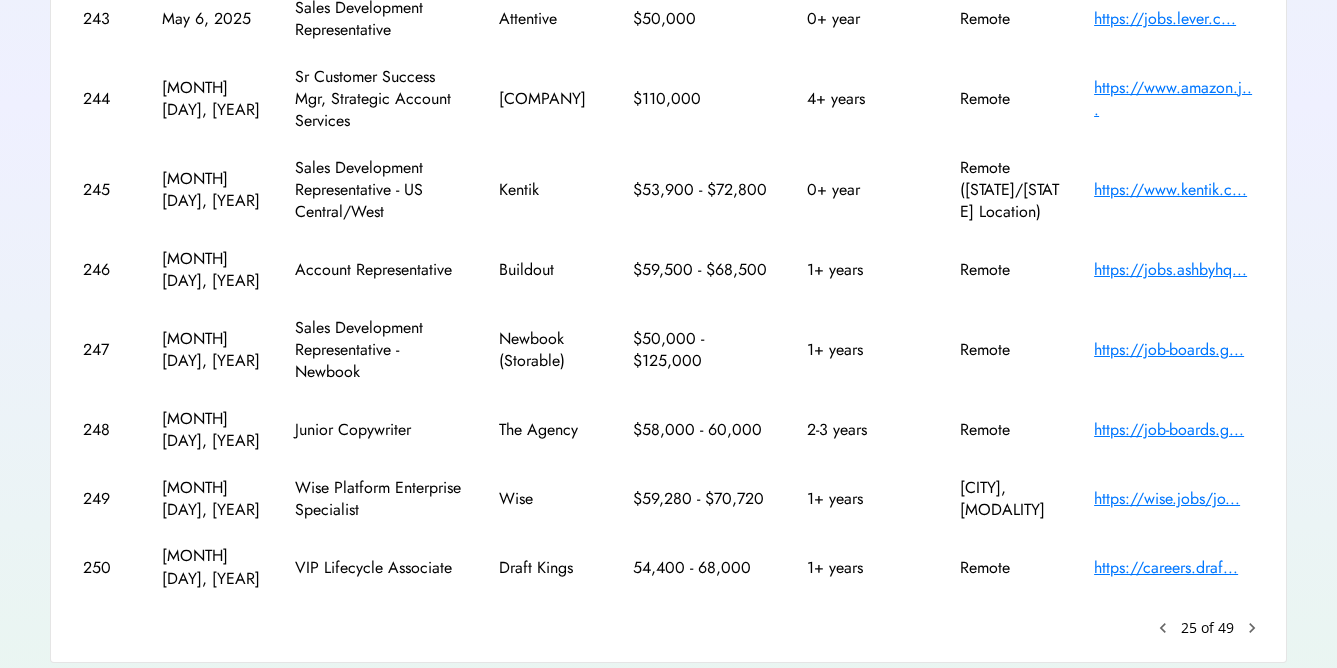 click on "chevron_right" 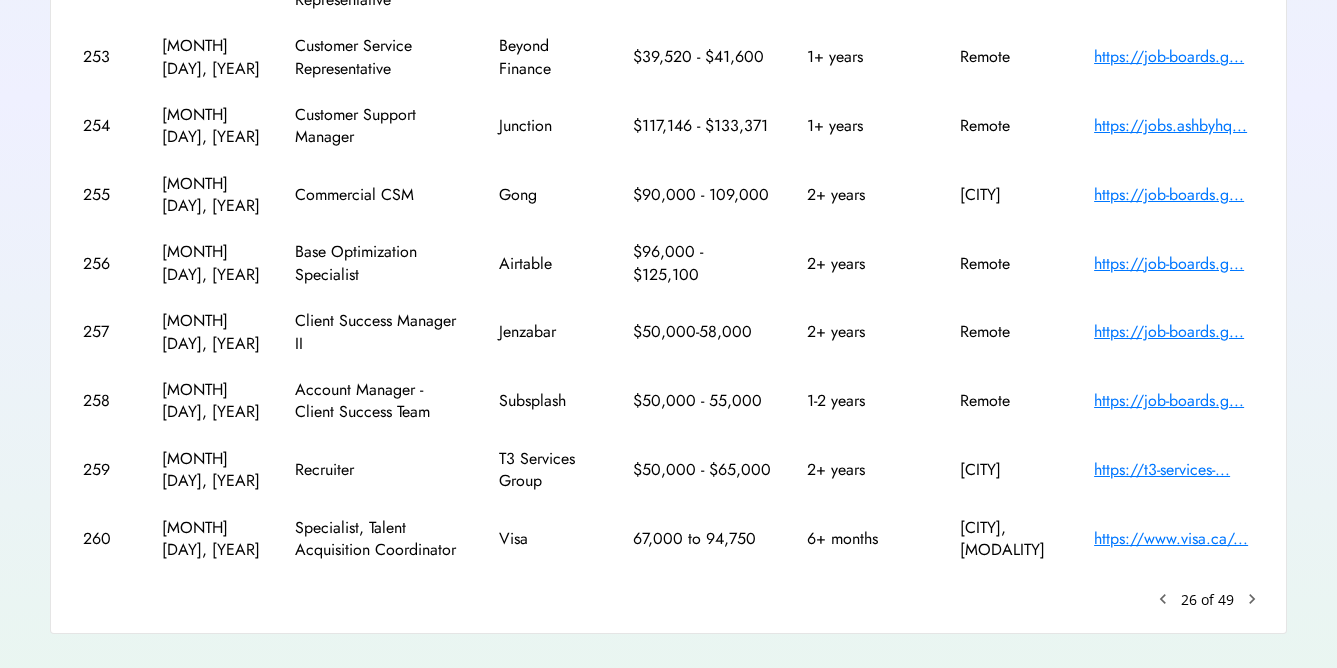 scroll, scrollTop: 528, scrollLeft: 0, axis: vertical 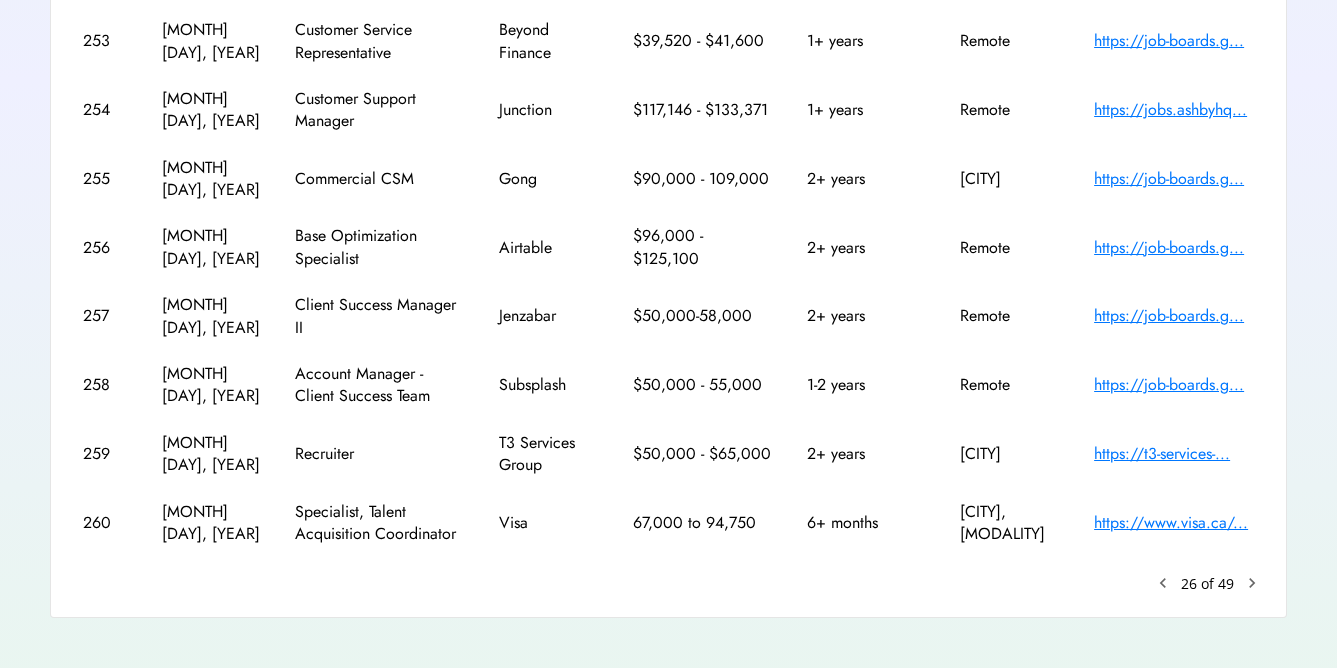 click on "chevron_right" 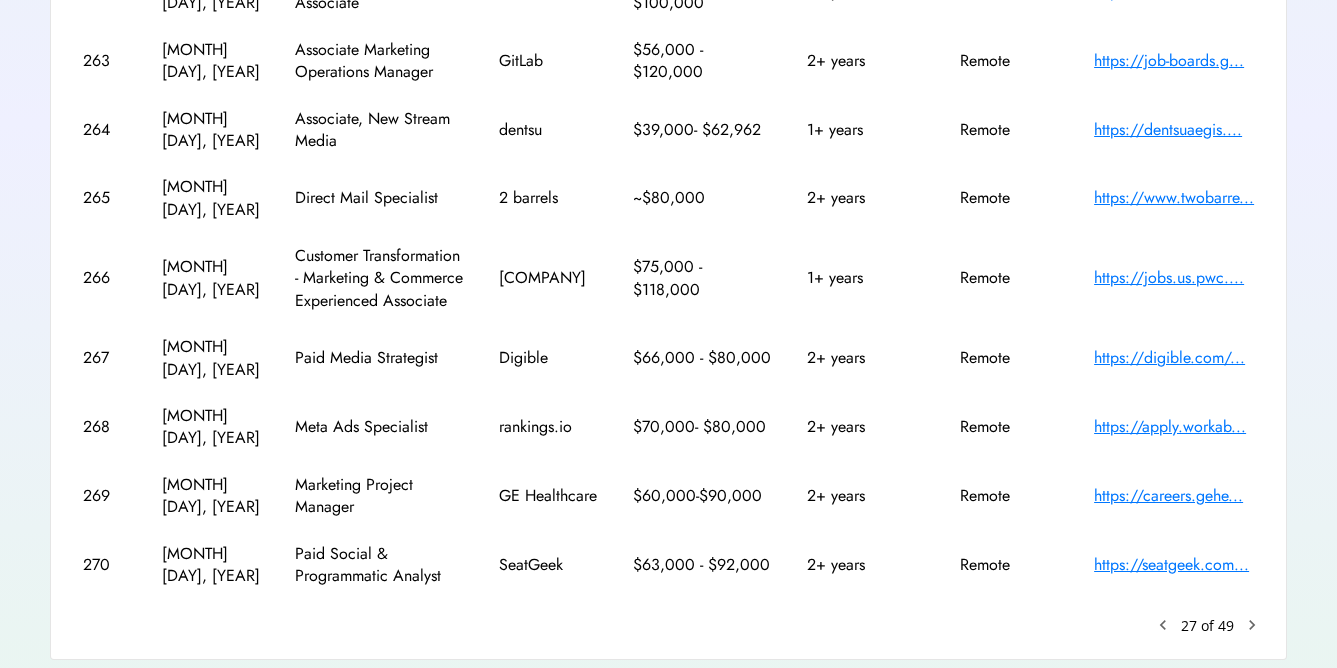 scroll, scrollTop: 501, scrollLeft: 0, axis: vertical 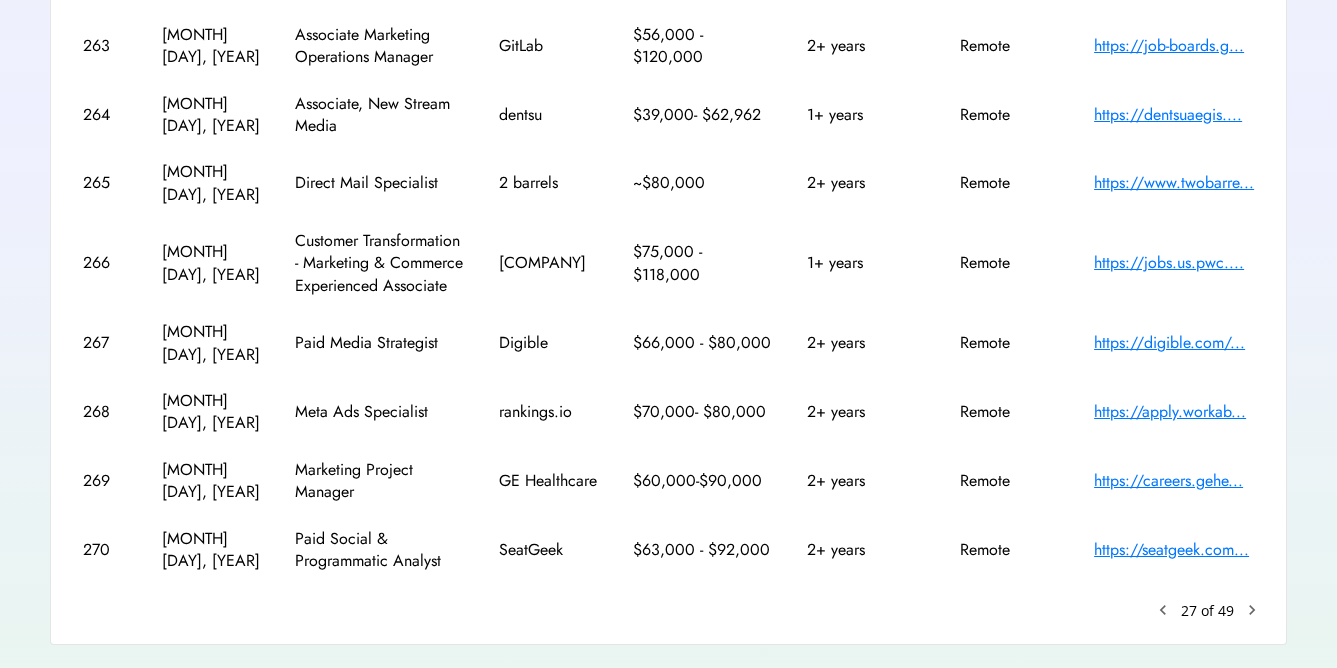 click on "chevron_right" 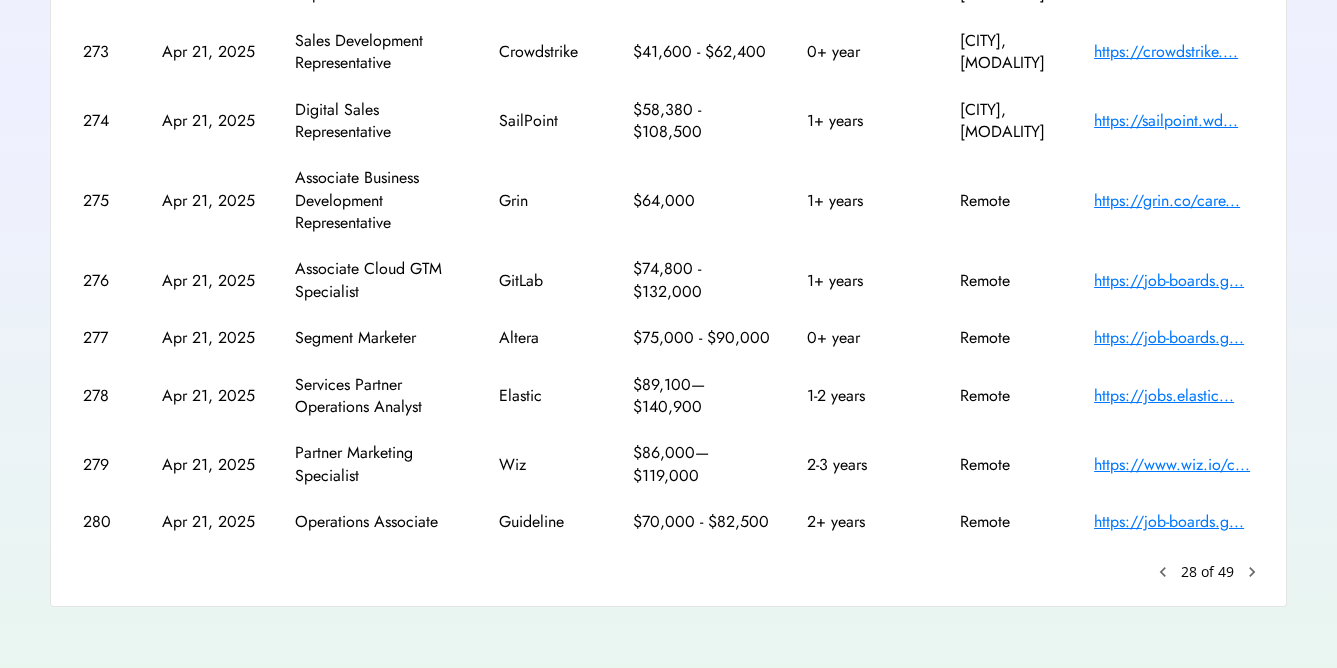 scroll, scrollTop: 498, scrollLeft: 0, axis: vertical 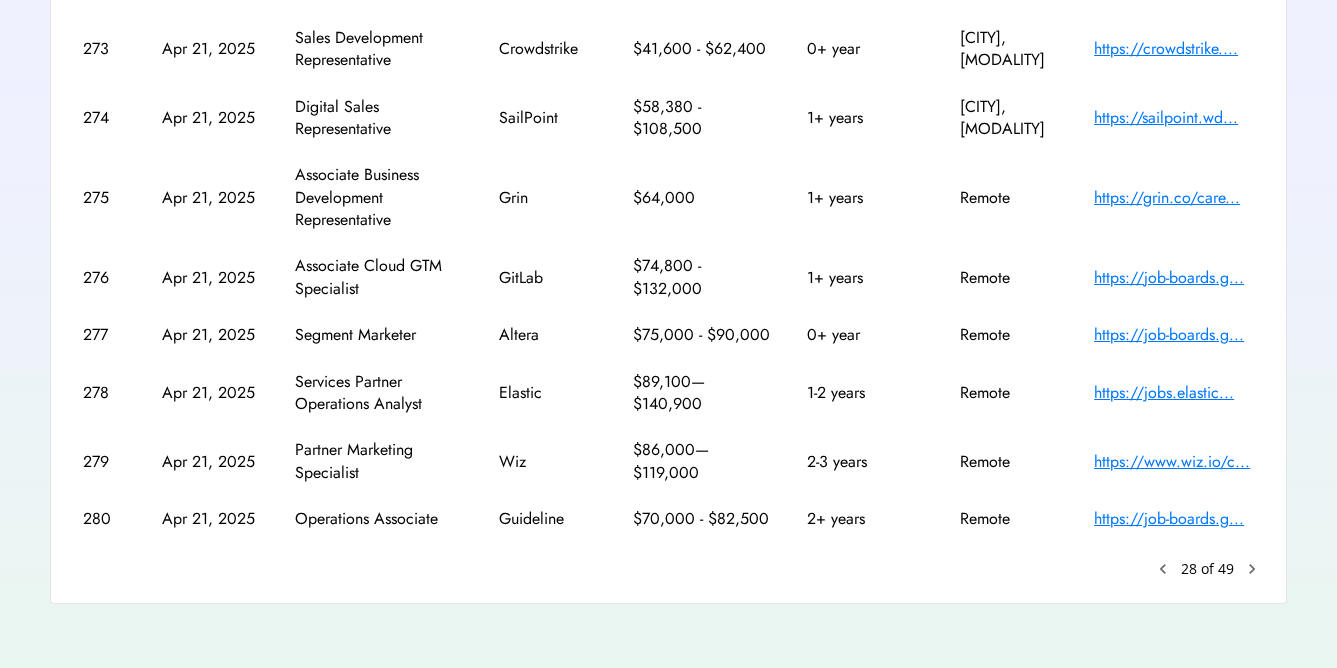 click on "chevron_right" 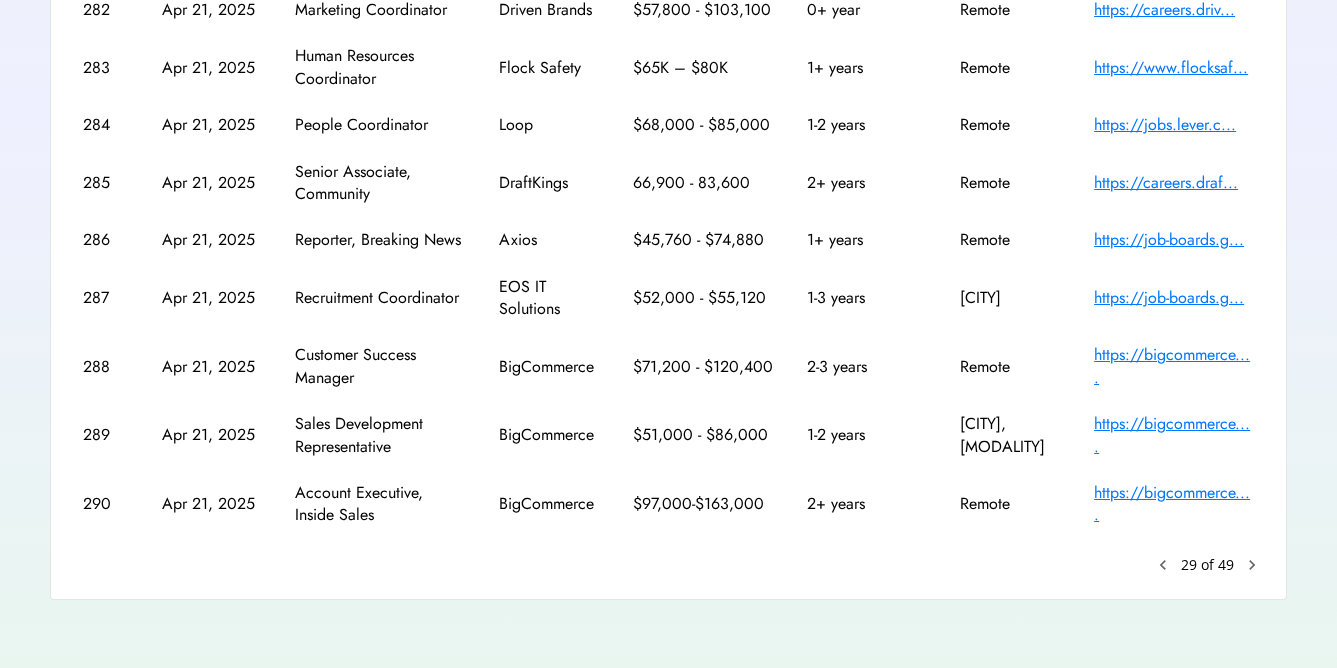 scroll, scrollTop: 461, scrollLeft: 0, axis: vertical 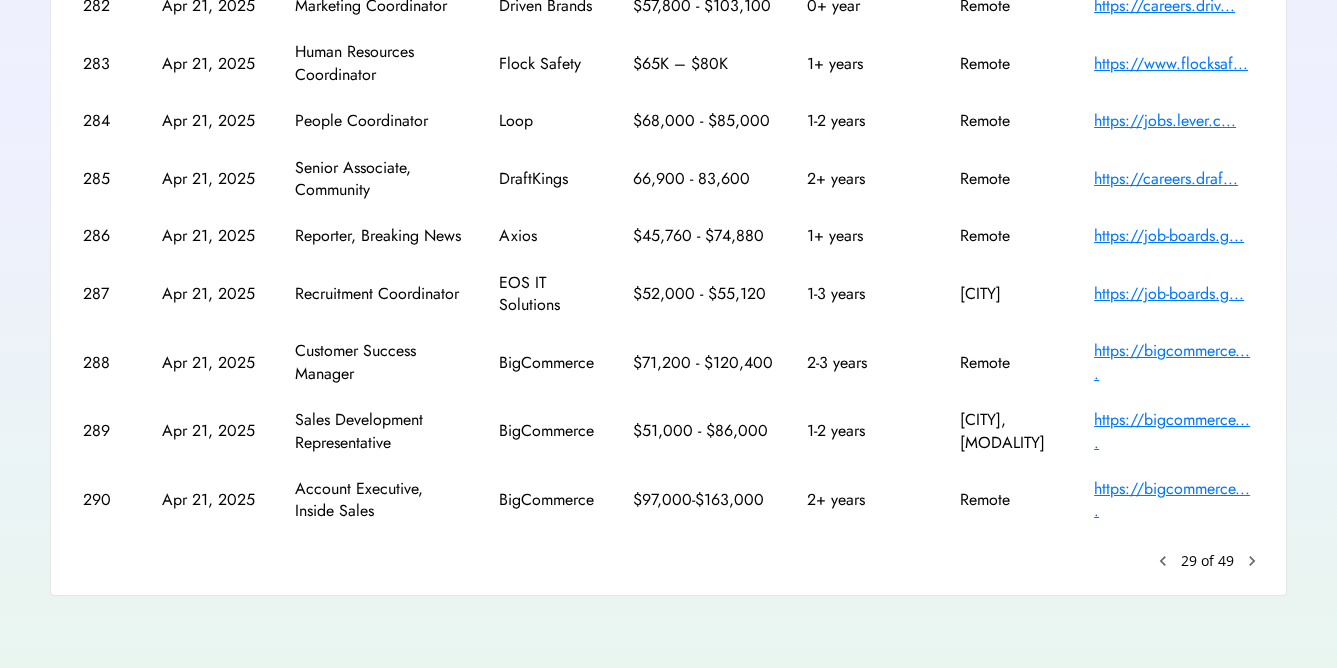 click on "chevron_right" 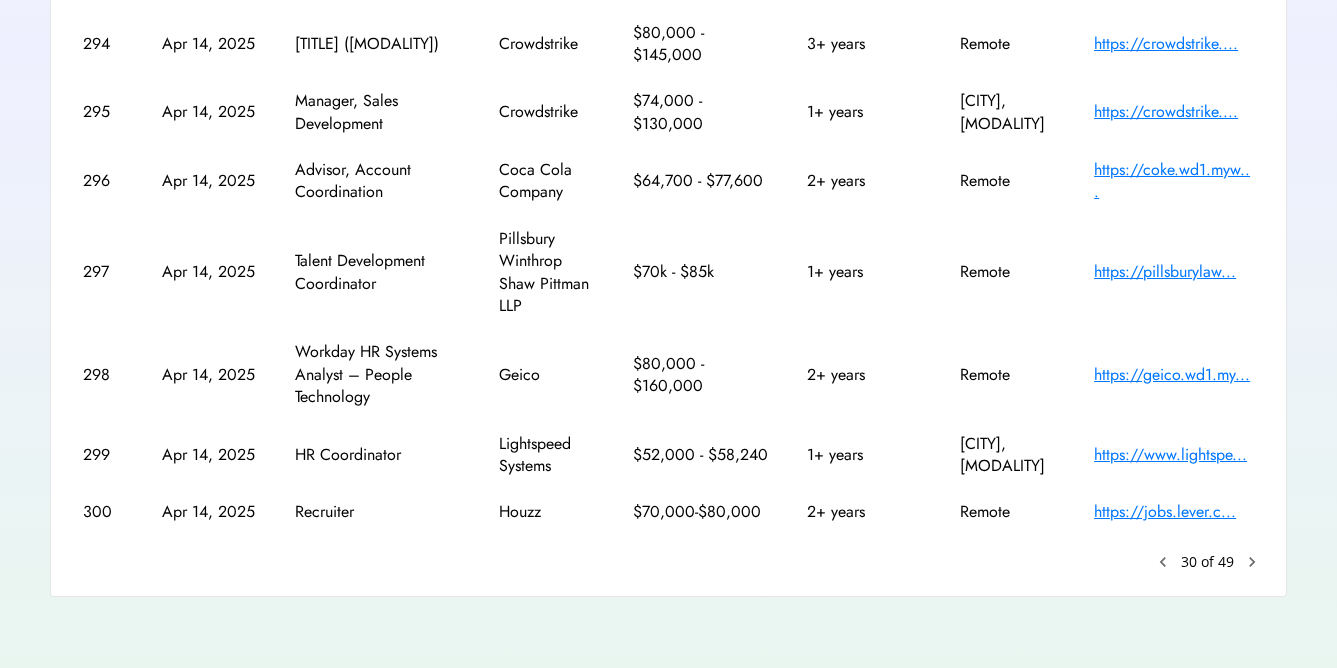 scroll, scrollTop: 570, scrollLeft: 0, axis: vertical 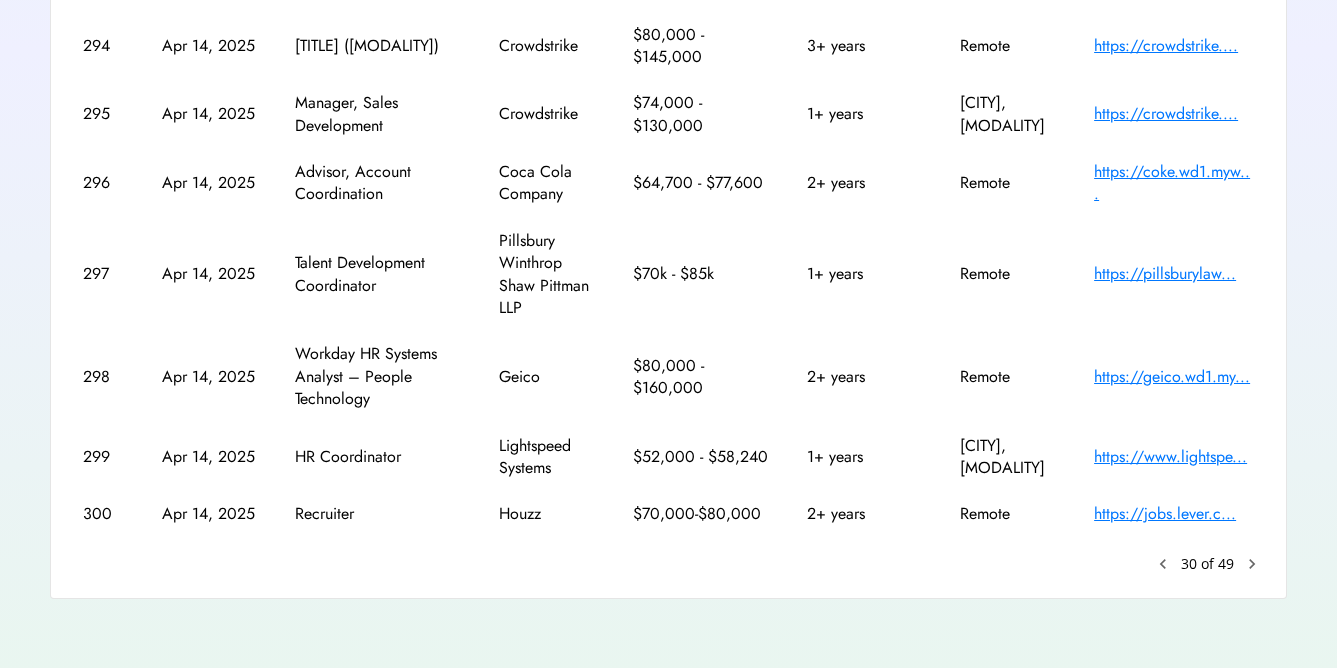 click on "chevron_right" 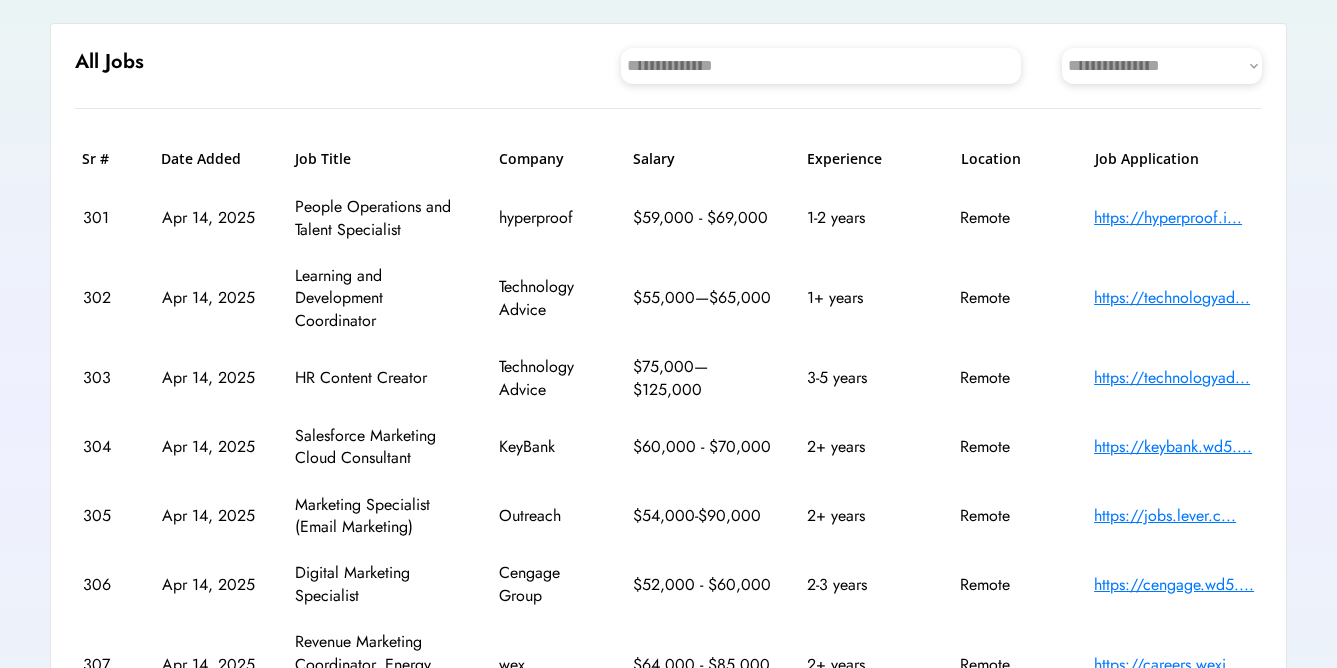 scroll, scrollTop: 189, scrollLeft: 0, axis: vertical 